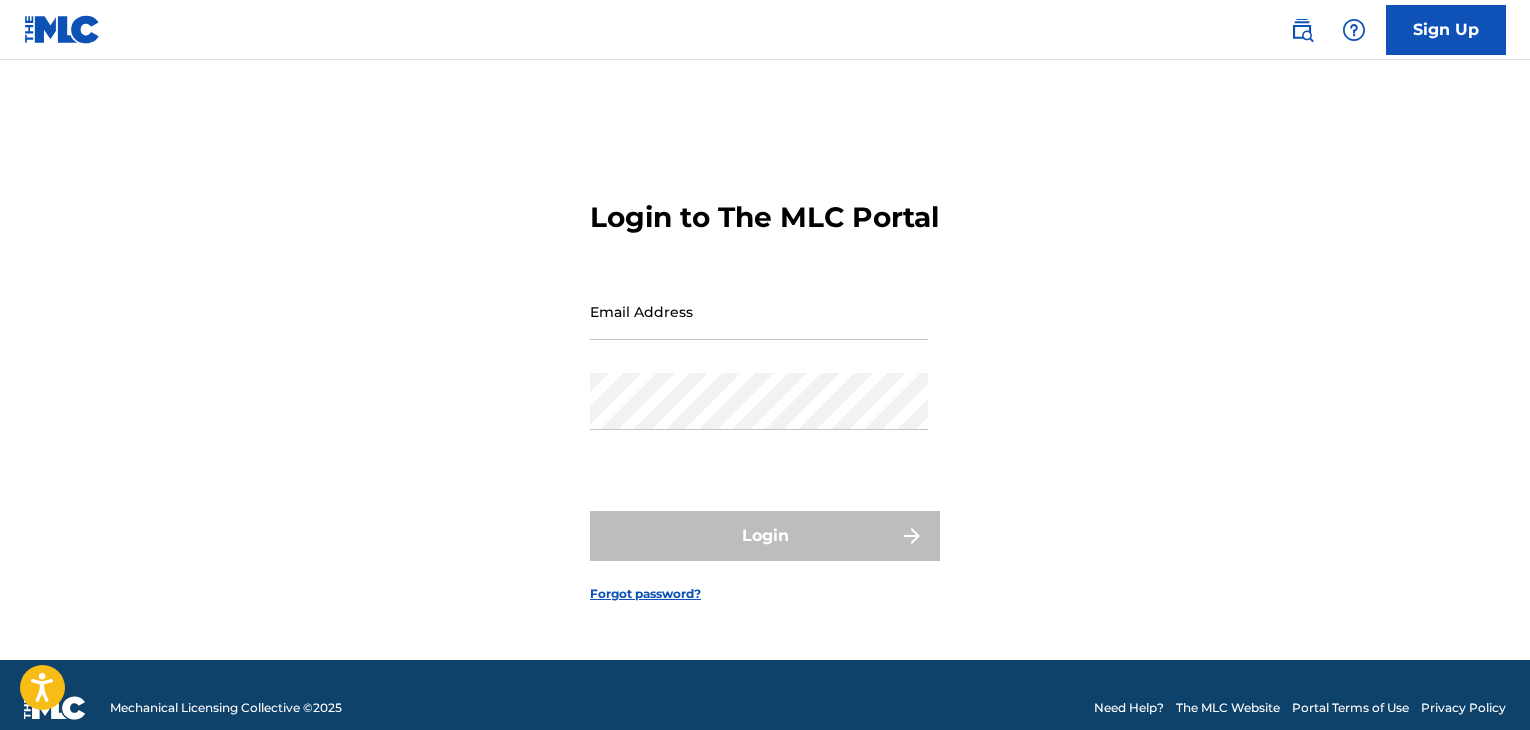 scroll, scrollTop: 0, scrollLeft: 0, axis: both 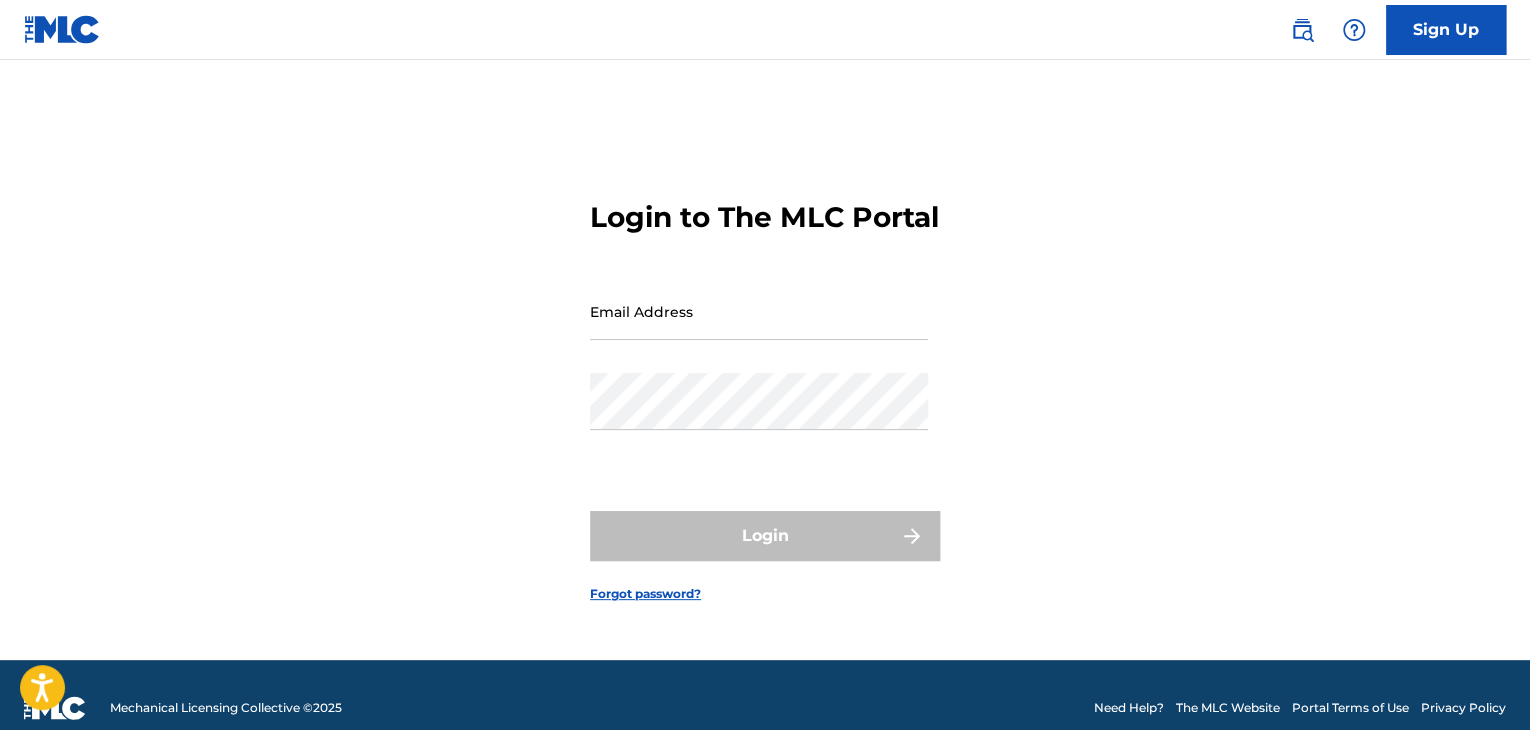 click on "Email Address" at bounding box center (759, 311) 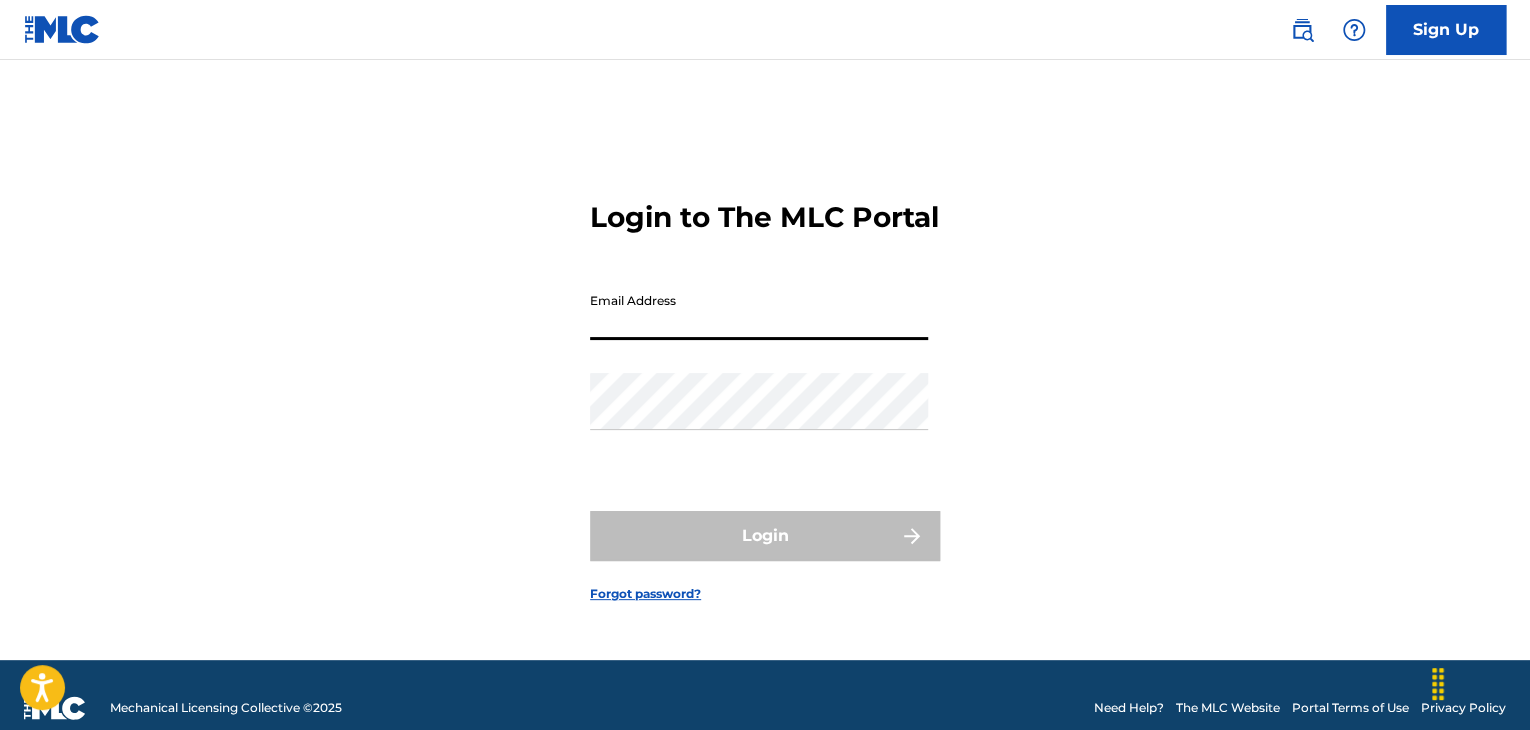 type on "info@[EXAMPLE.COM]" 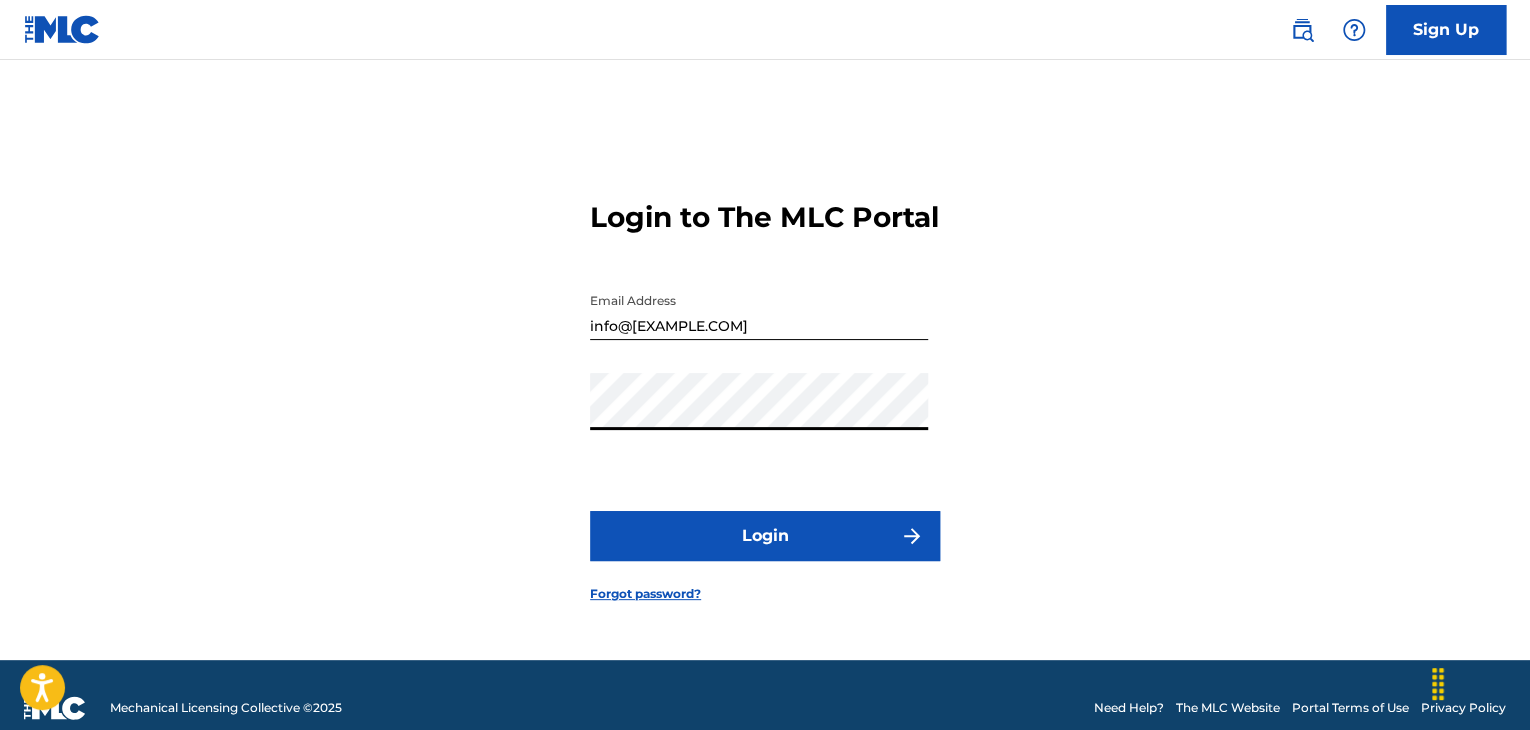 click on "Login" at bounding box center (765, 536) 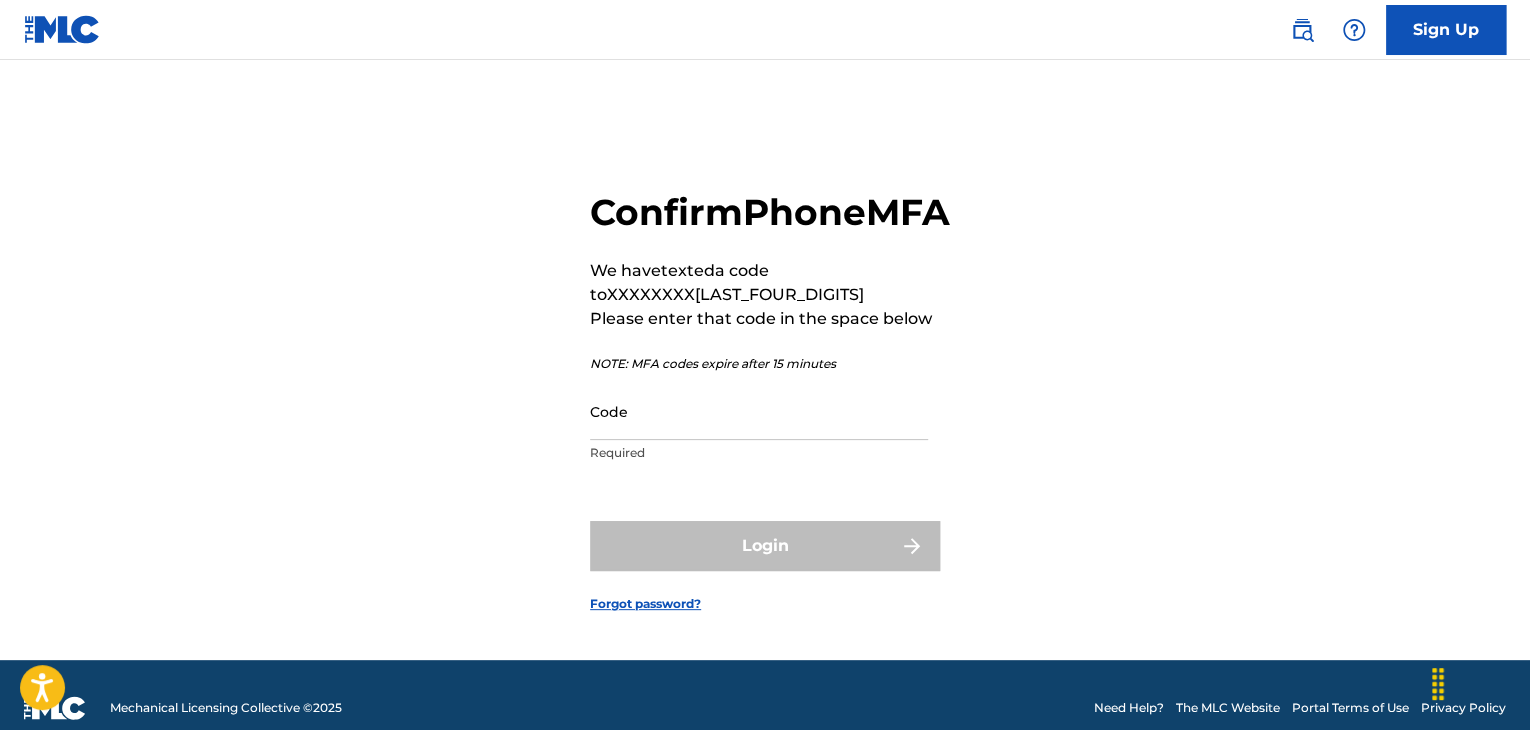 click on "Code" at bounding box center (759, 411) 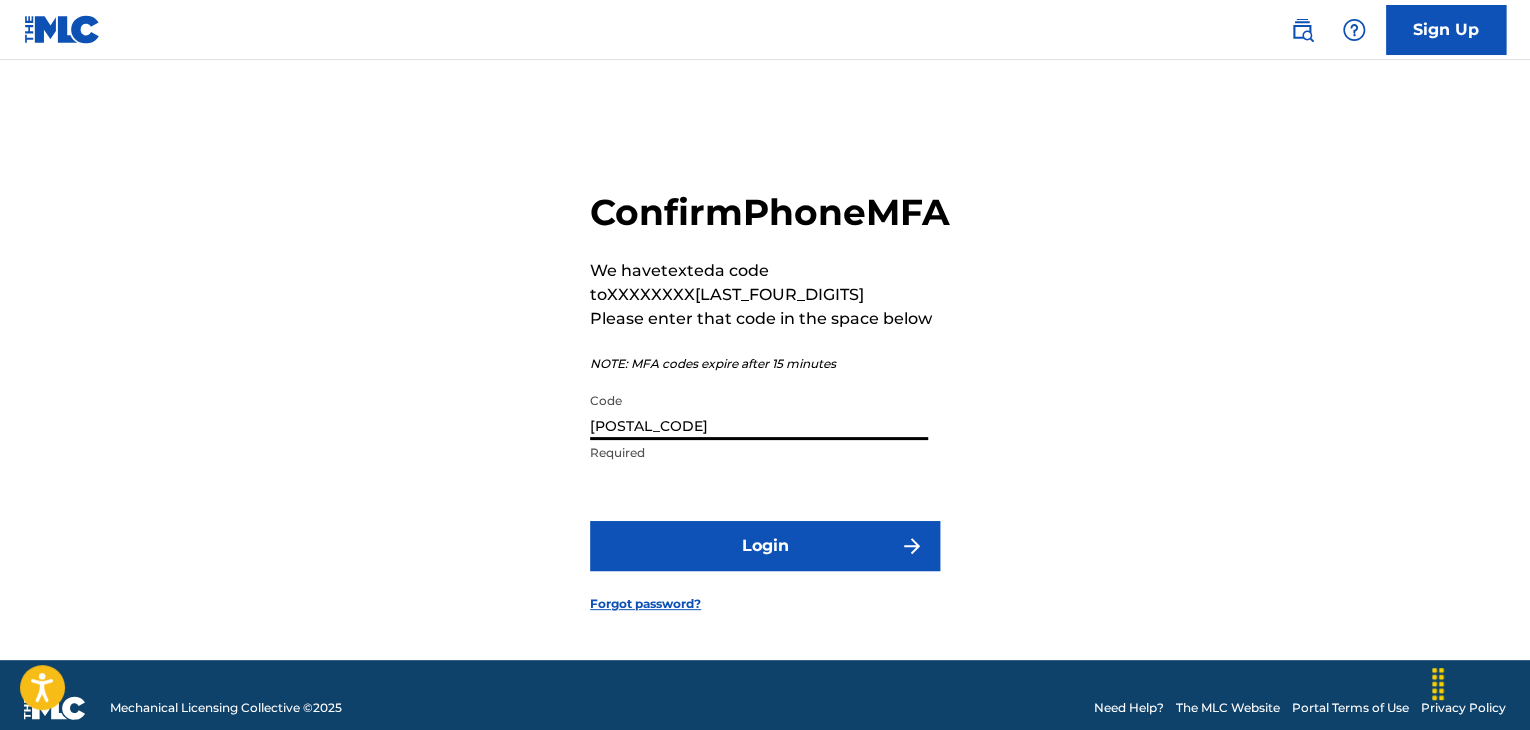 type on "[POSTAL_CODE]" 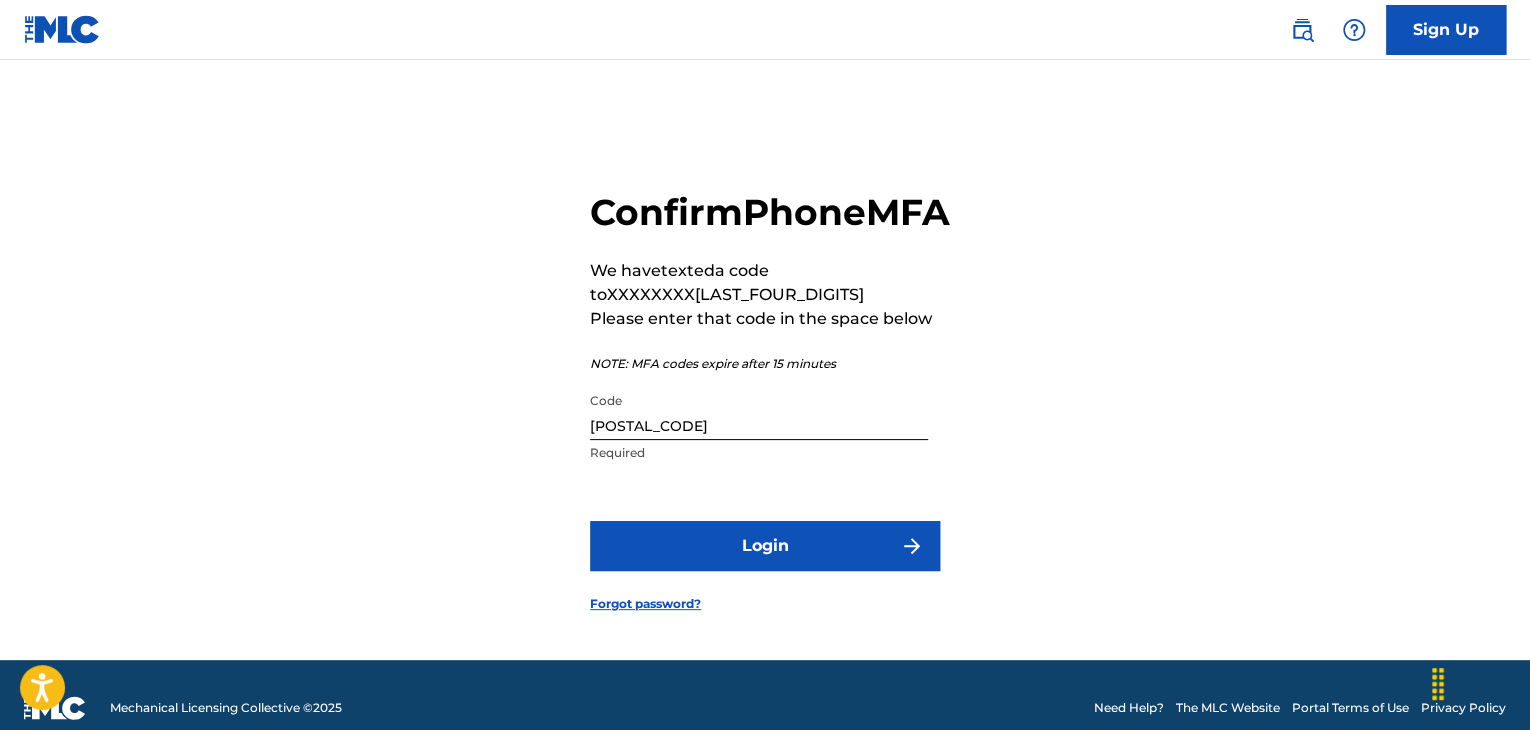click on "Login" at bounding box center (765, 546) 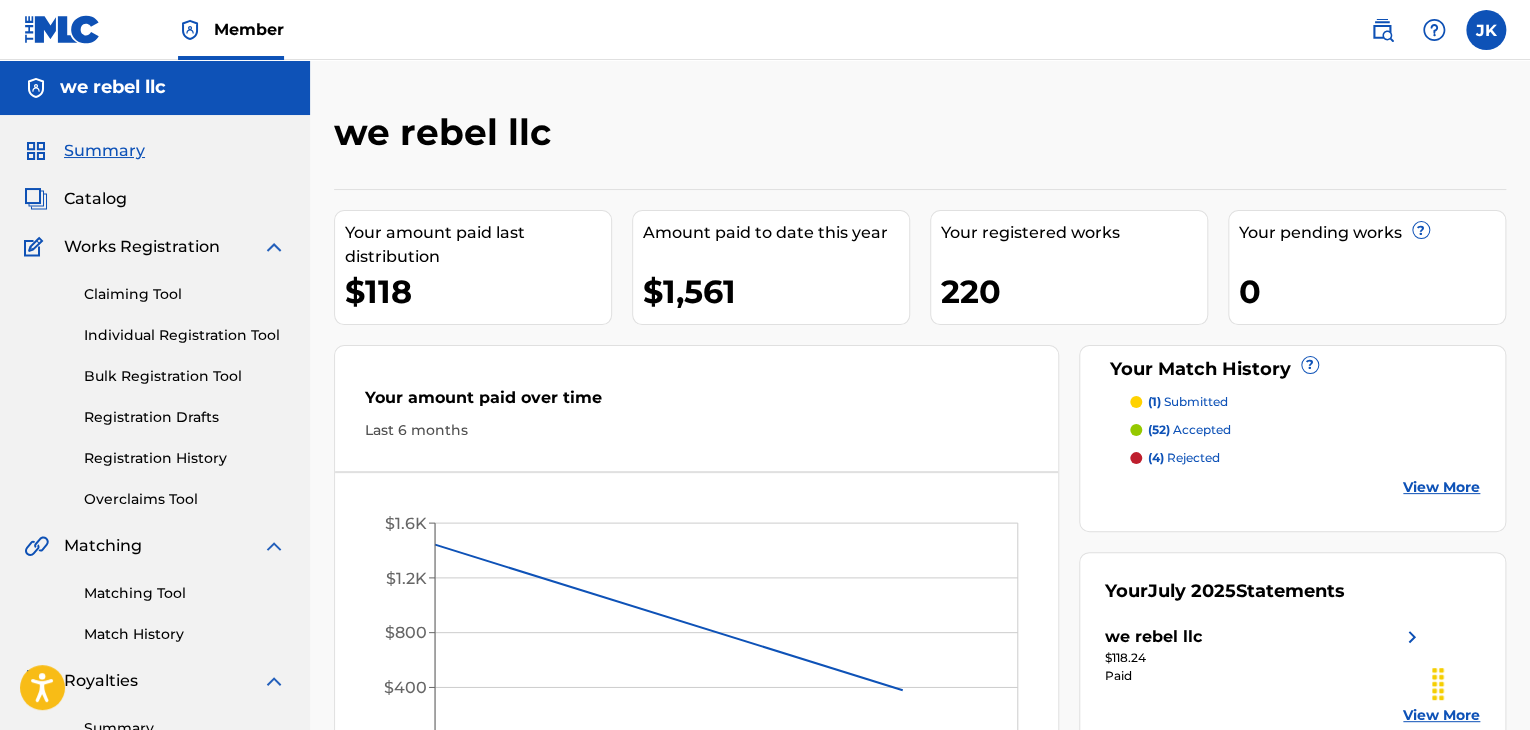scroll, scrollTop: 0, scrollLeft: 0, axis: both 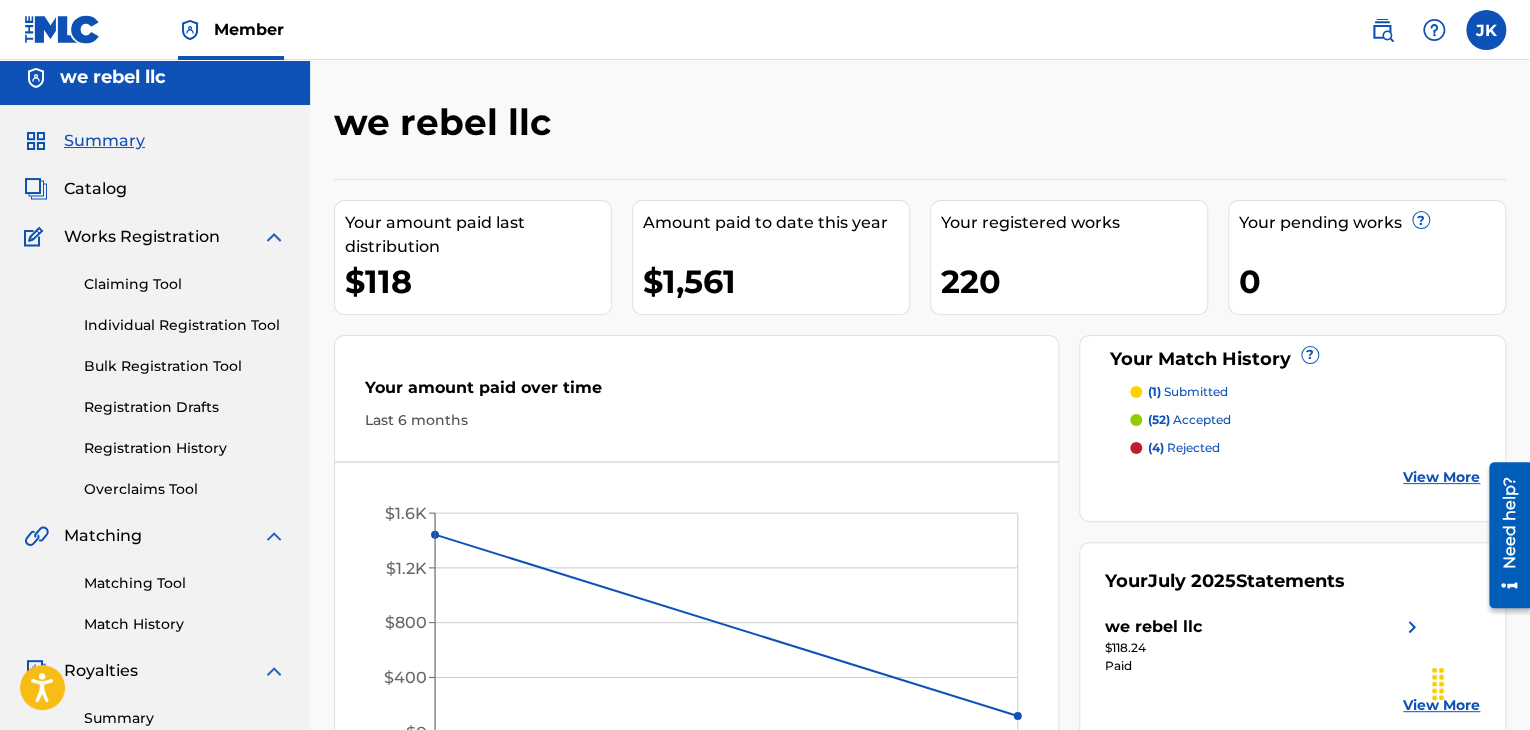 click on "Registration History" at bounding box center [185, 448] 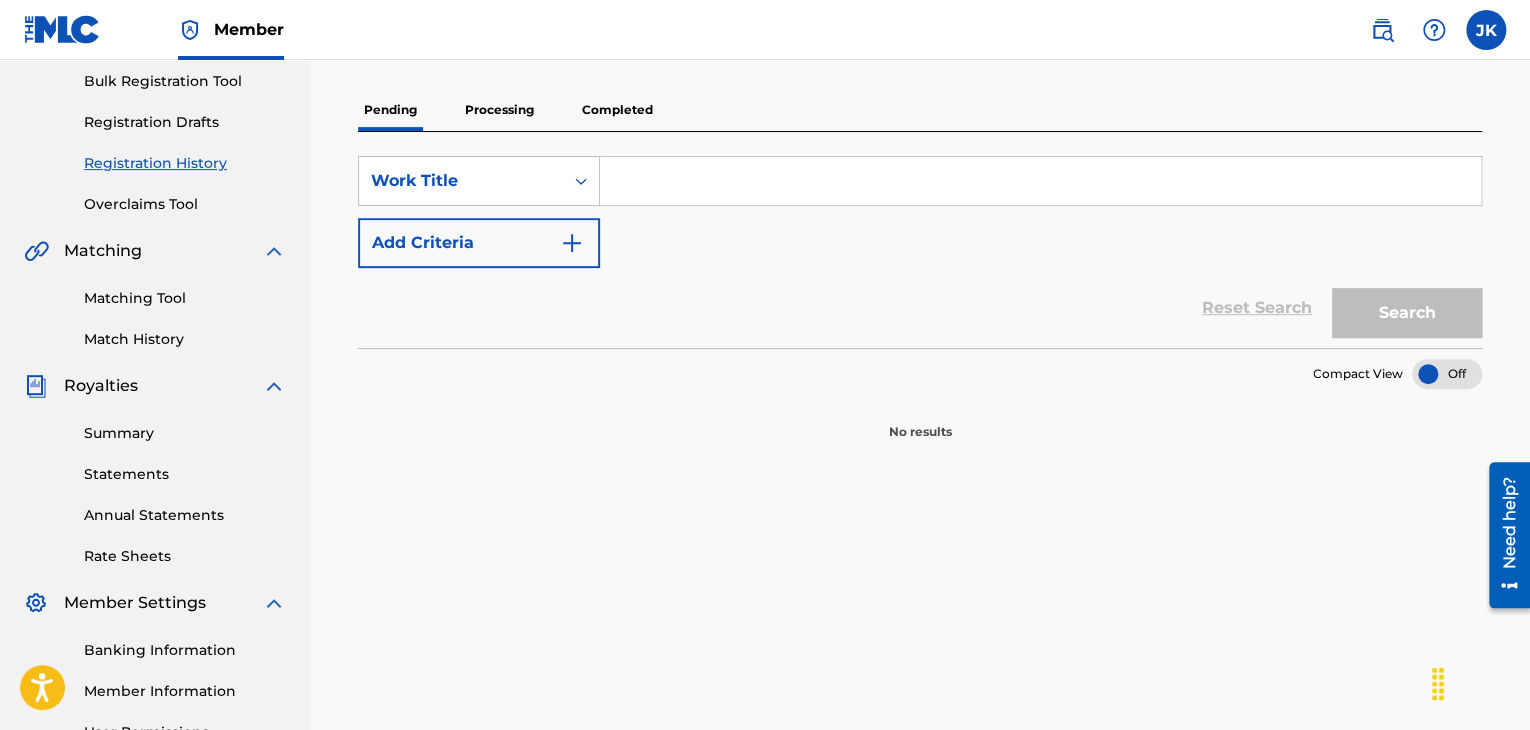 scroll, scrollTop: 300, scrollLeft: 0, axis: vertical 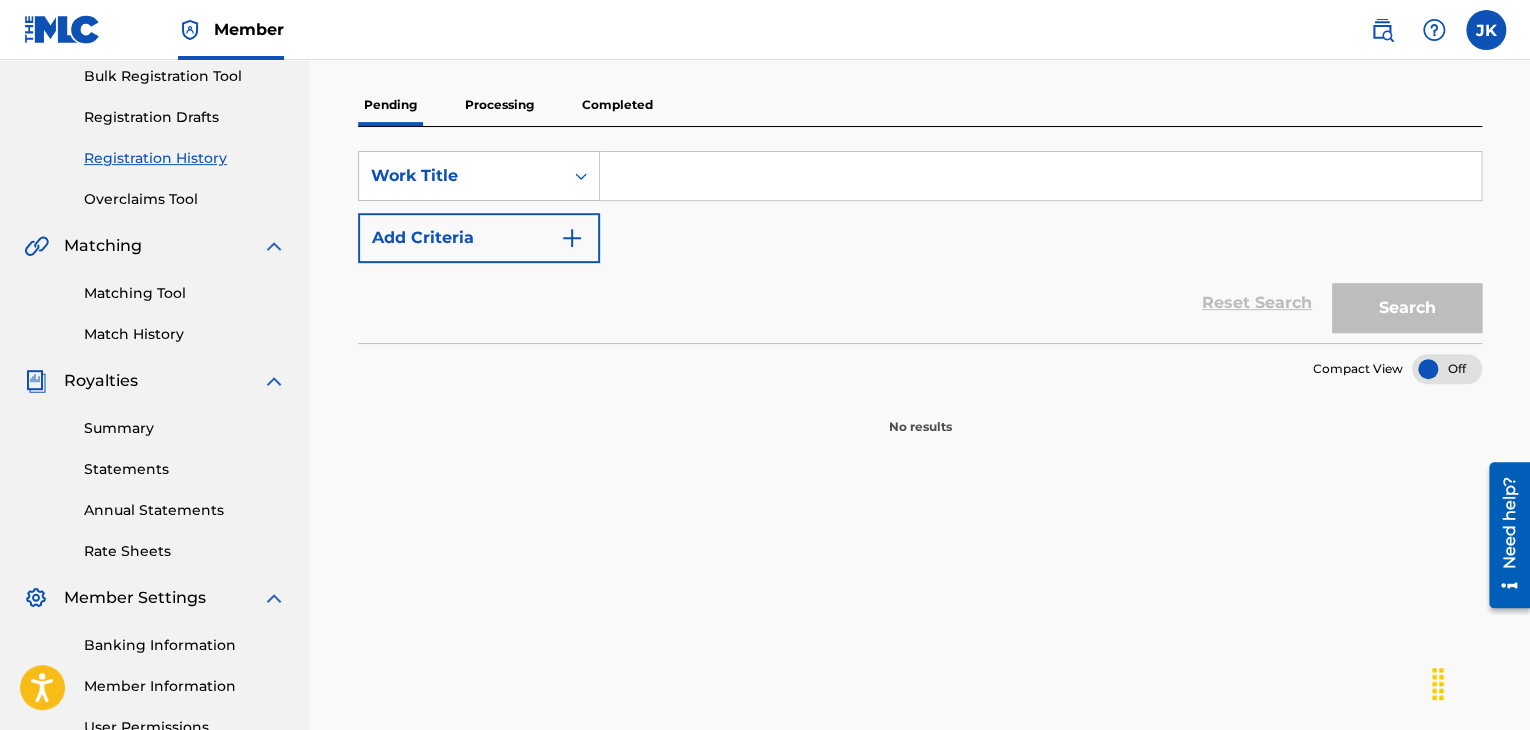 click on "Processing" at bounding box center (499, 105) 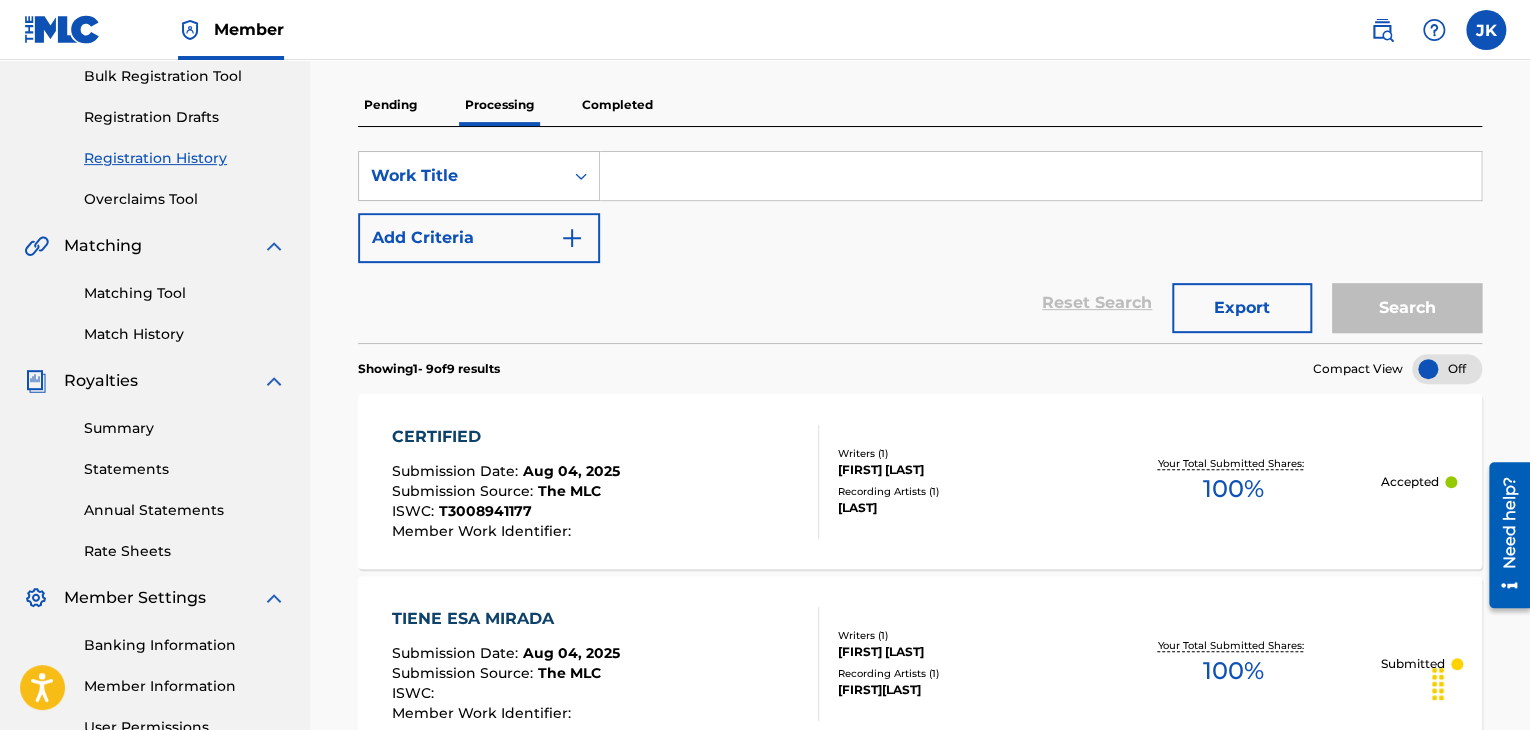 scroll, scrollTop: 200, scrollLeft: 0, axis: vertical 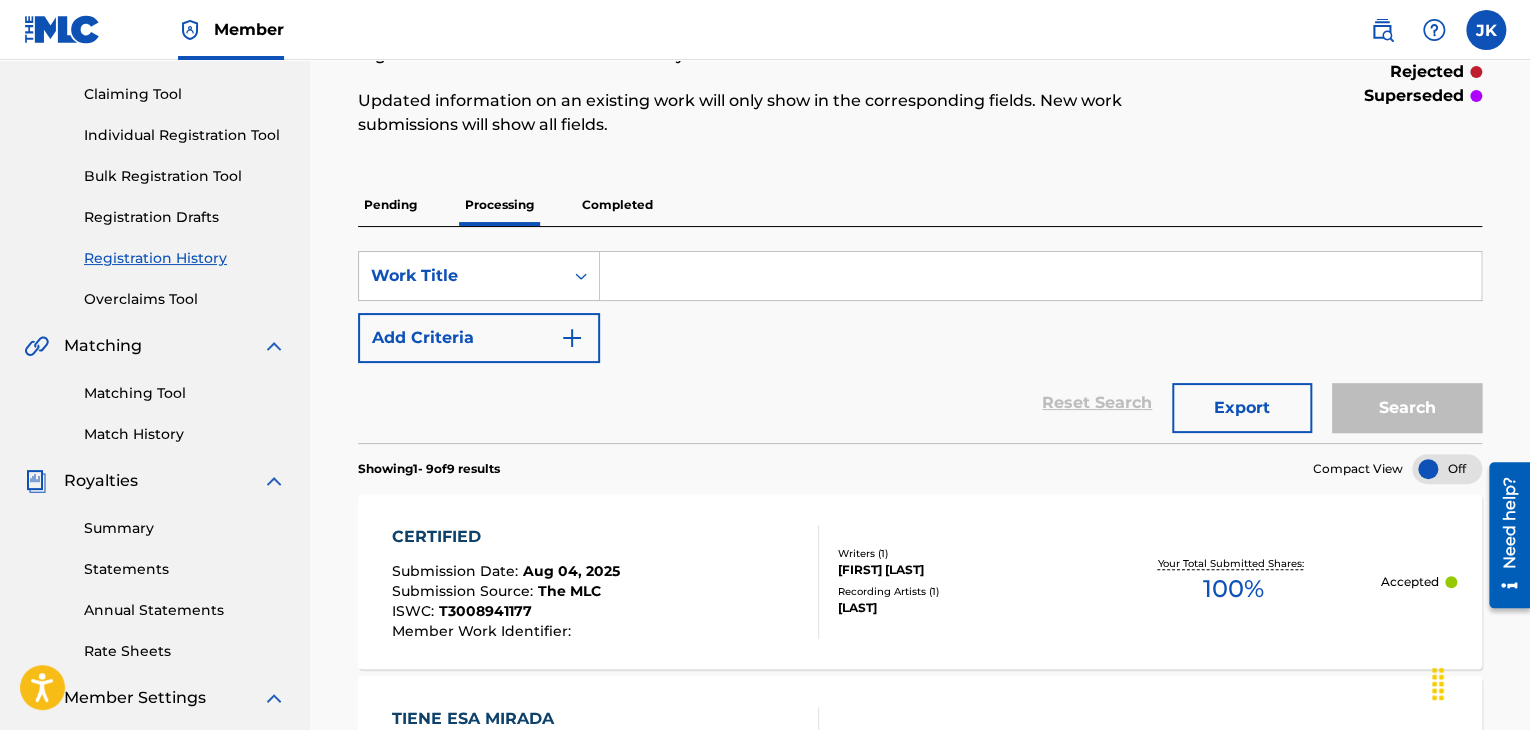 click on "Completed" at bounding box center [617, 205] 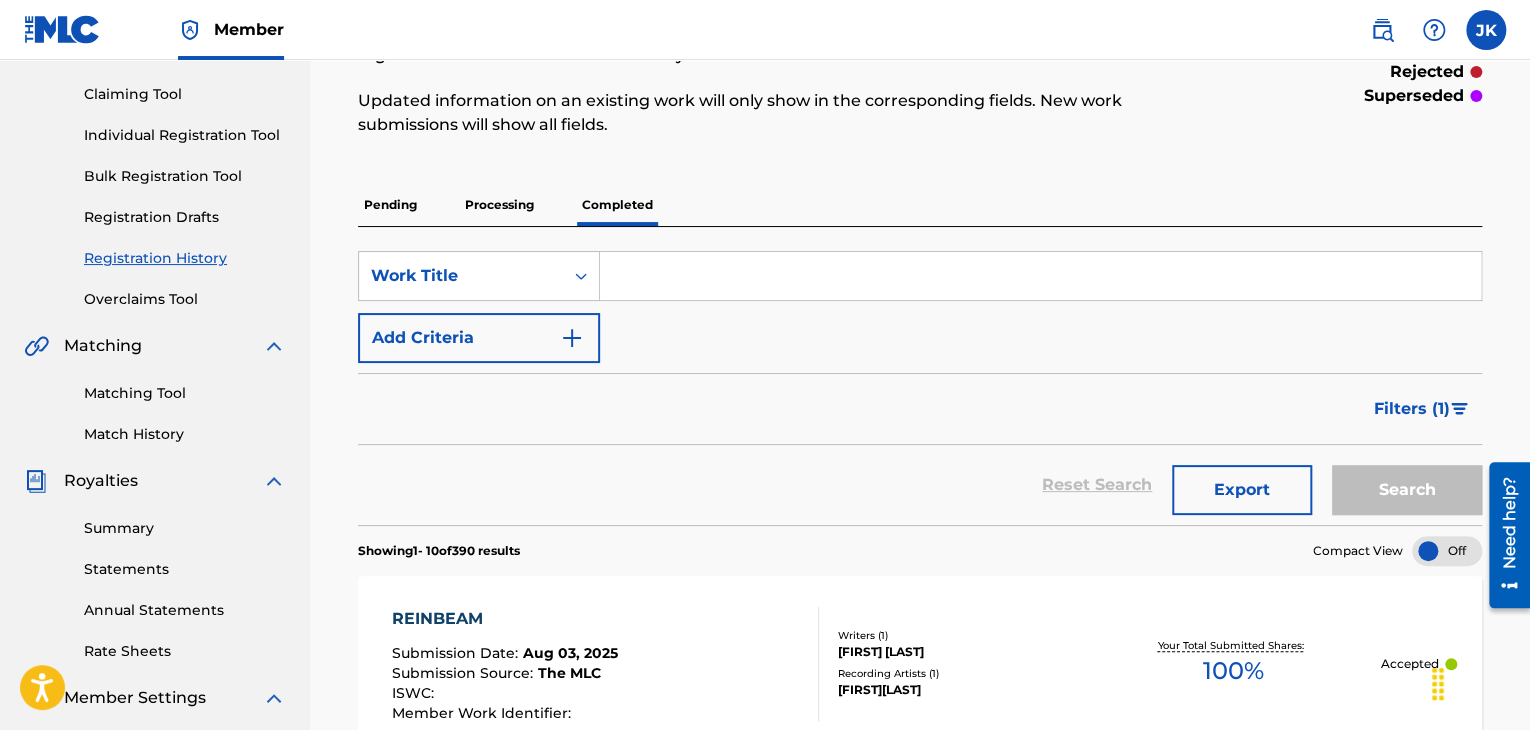 scroll, scrollTop: 100, scrollLeft: 0, axis: vertical 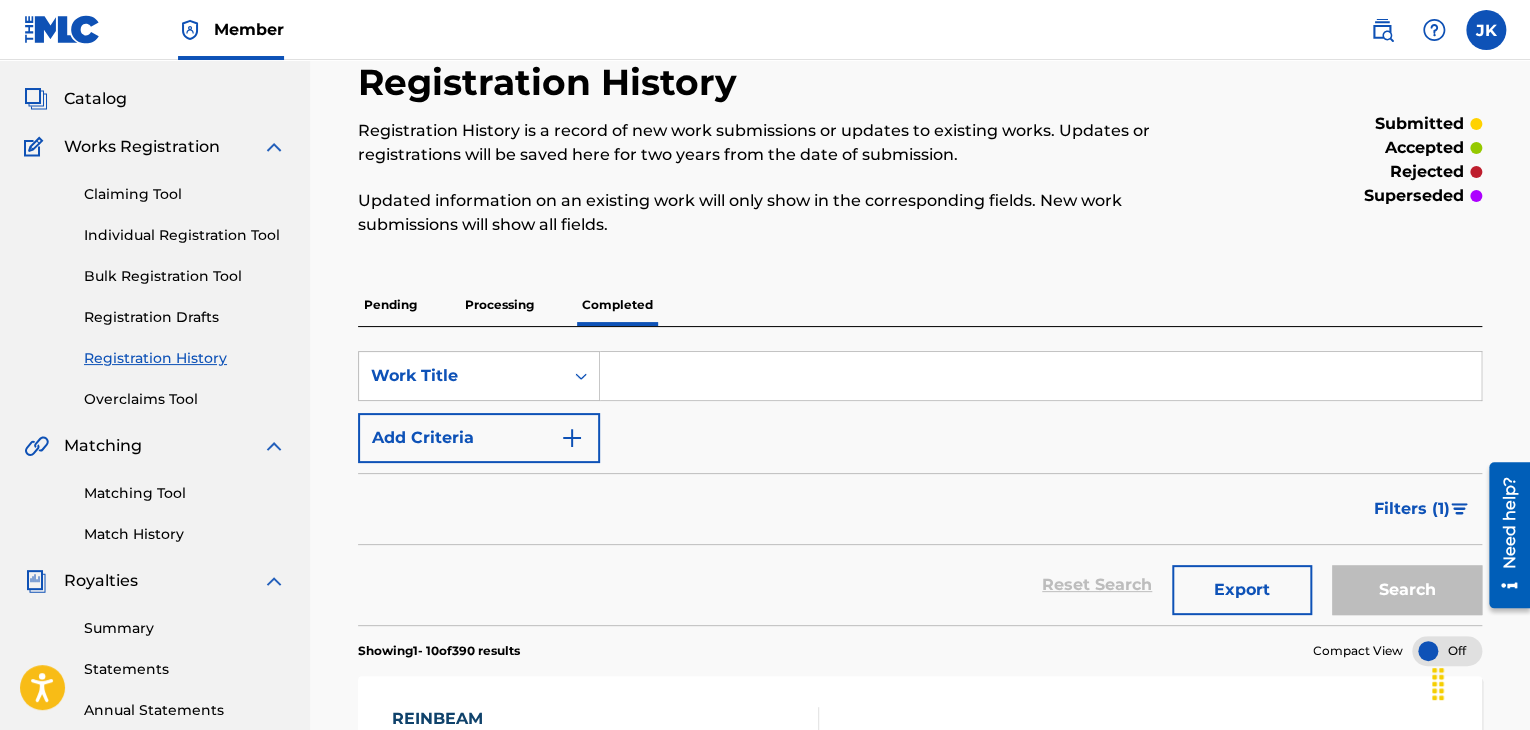 click on "Catalog" at bounding box center [95, 99] 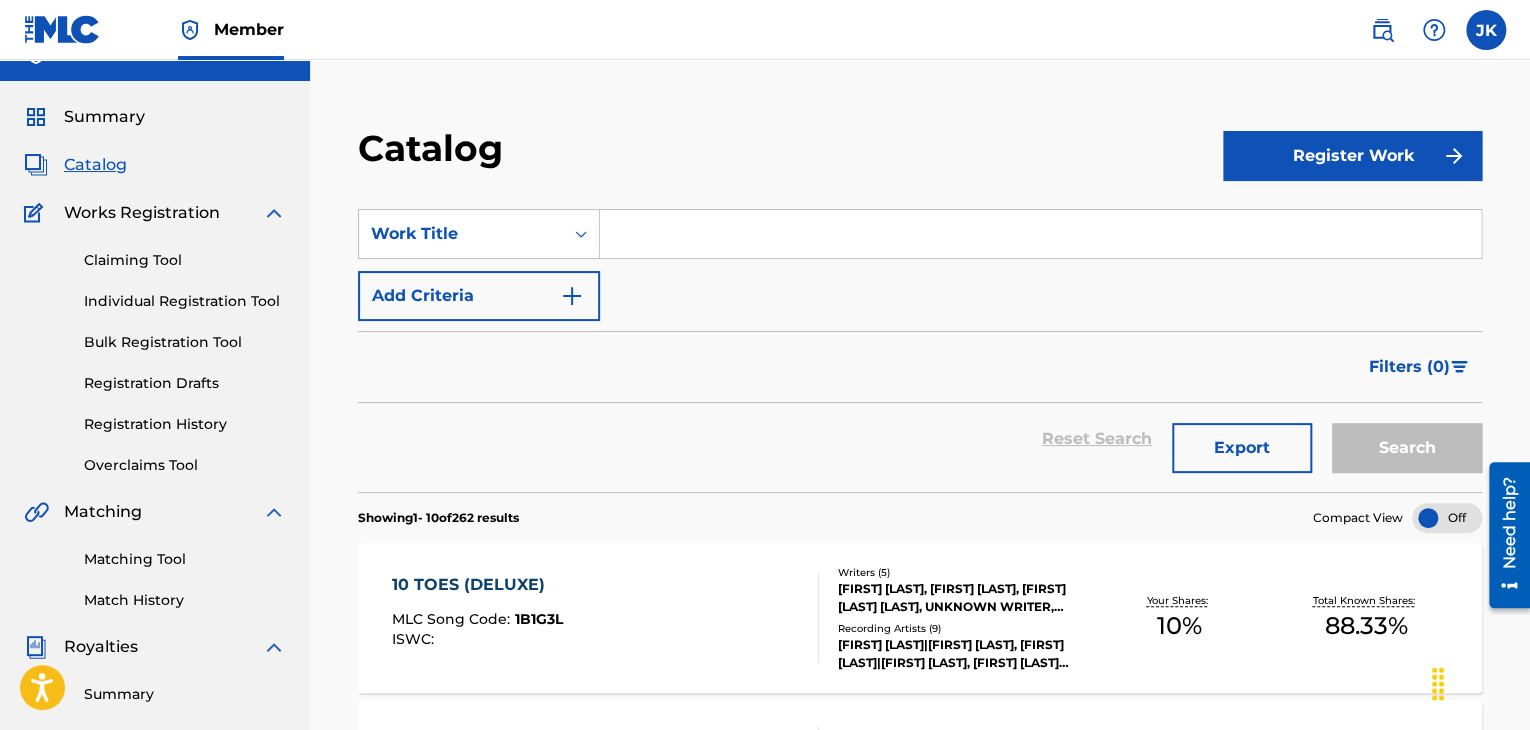 scroll, scrollTop: 0, scrollLeft: 0, axis: both 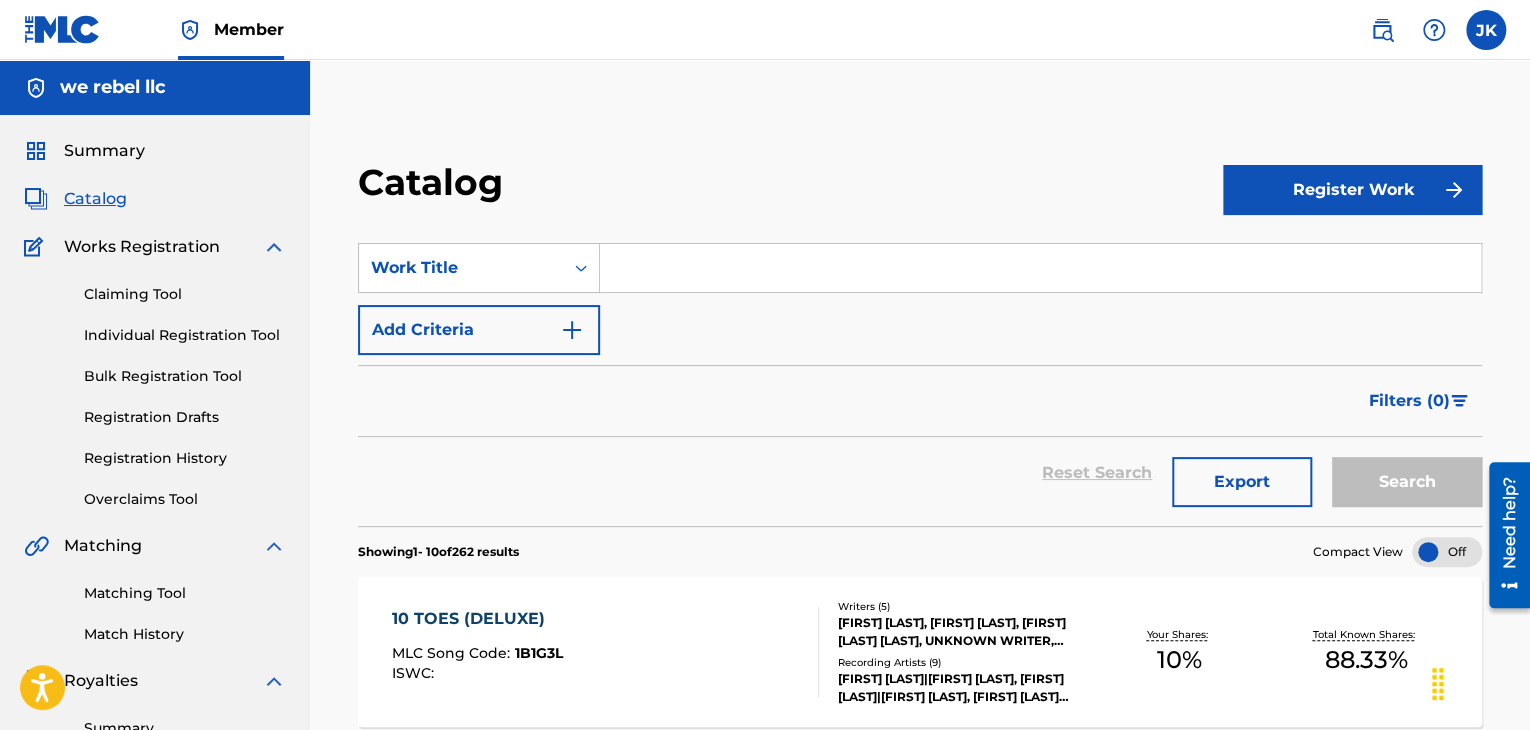 click at bounding box center (1040, 268) 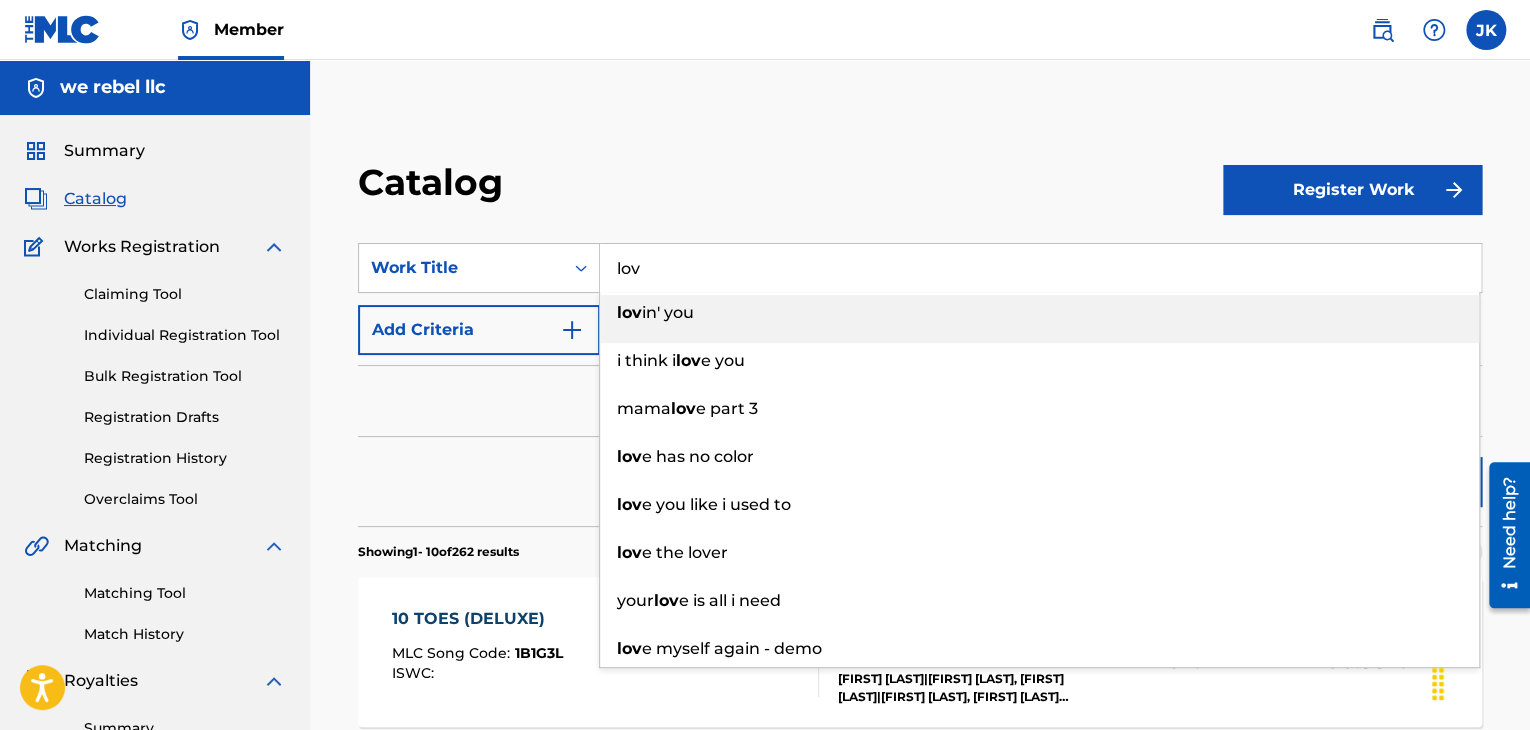 click on "lov in' you" at bounding box center [1039, 313] 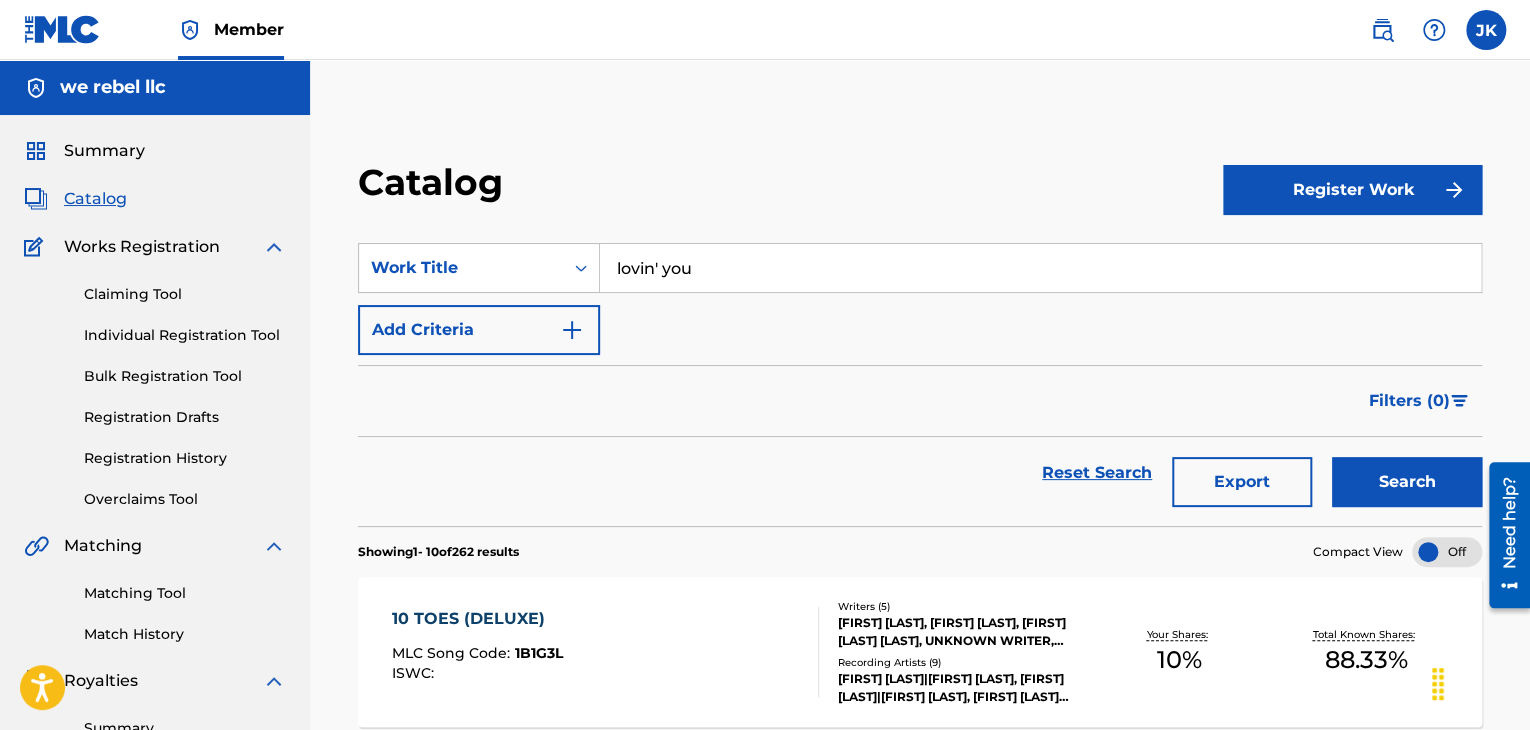 click on "Search" at bounding box center [1407, 482] 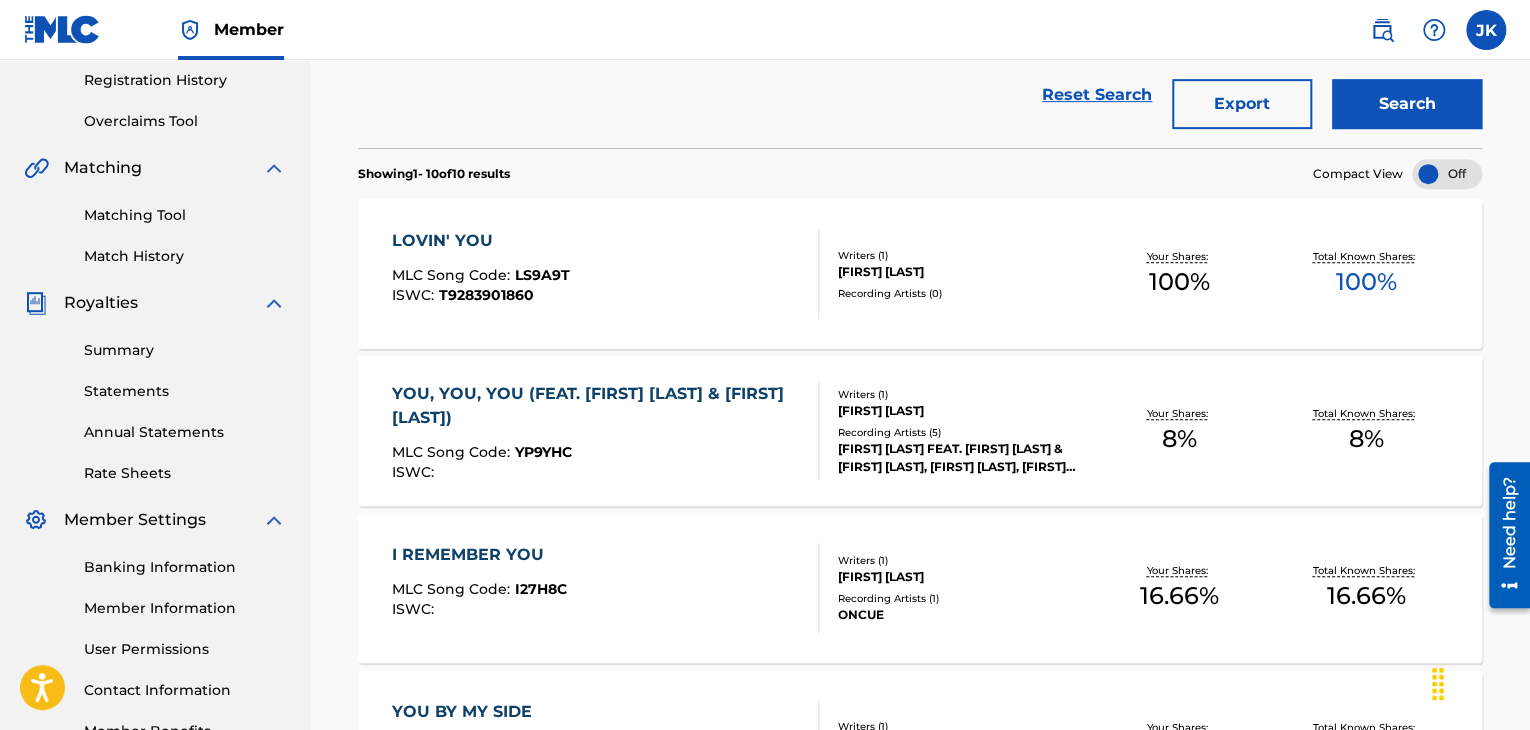 scroll, scrollTop: 400, scrollLeft: 0, axis: vertical 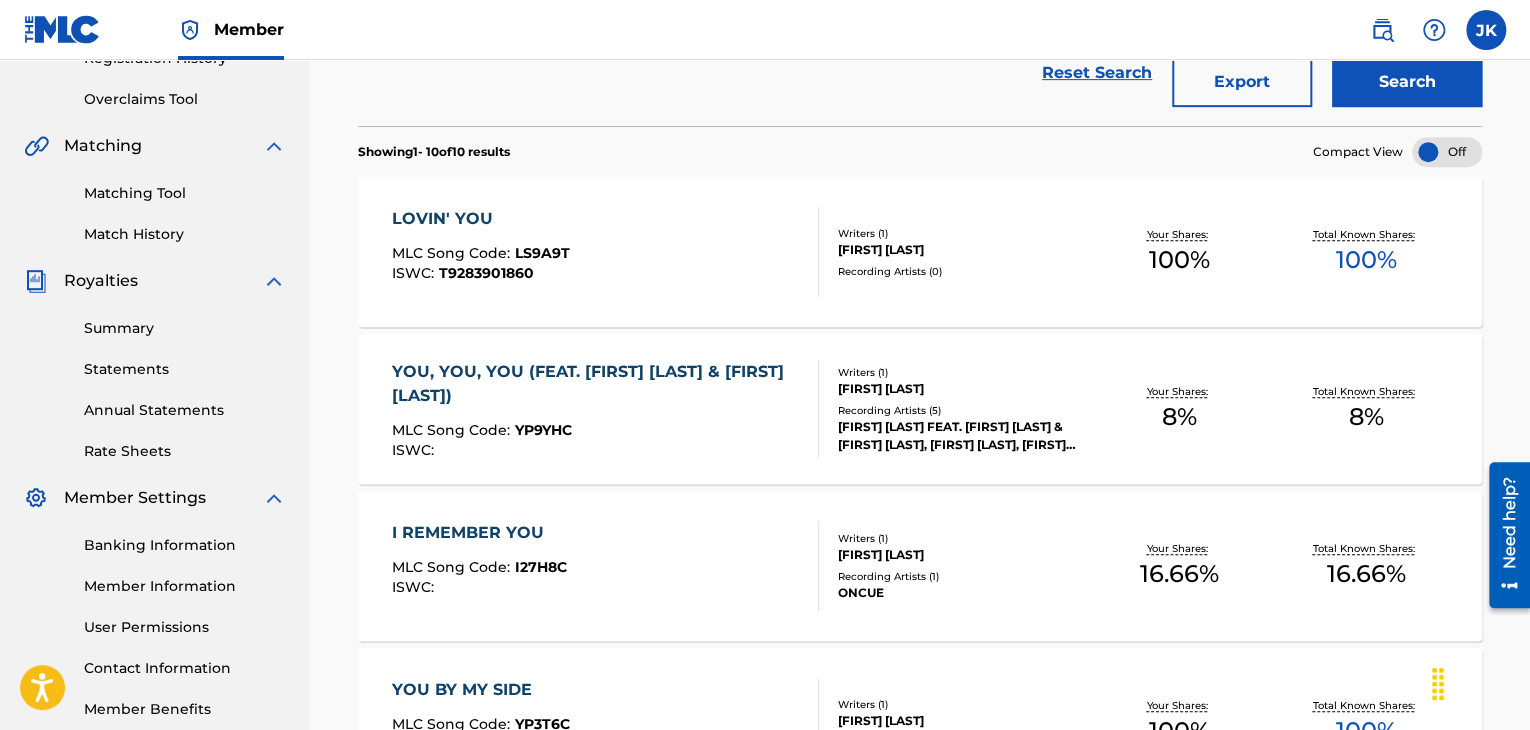 click on "Member JK JK [FIRST] [LAST] info@[EXAMPLE.COM] Profile Log out" at bounding box center [765, 30] 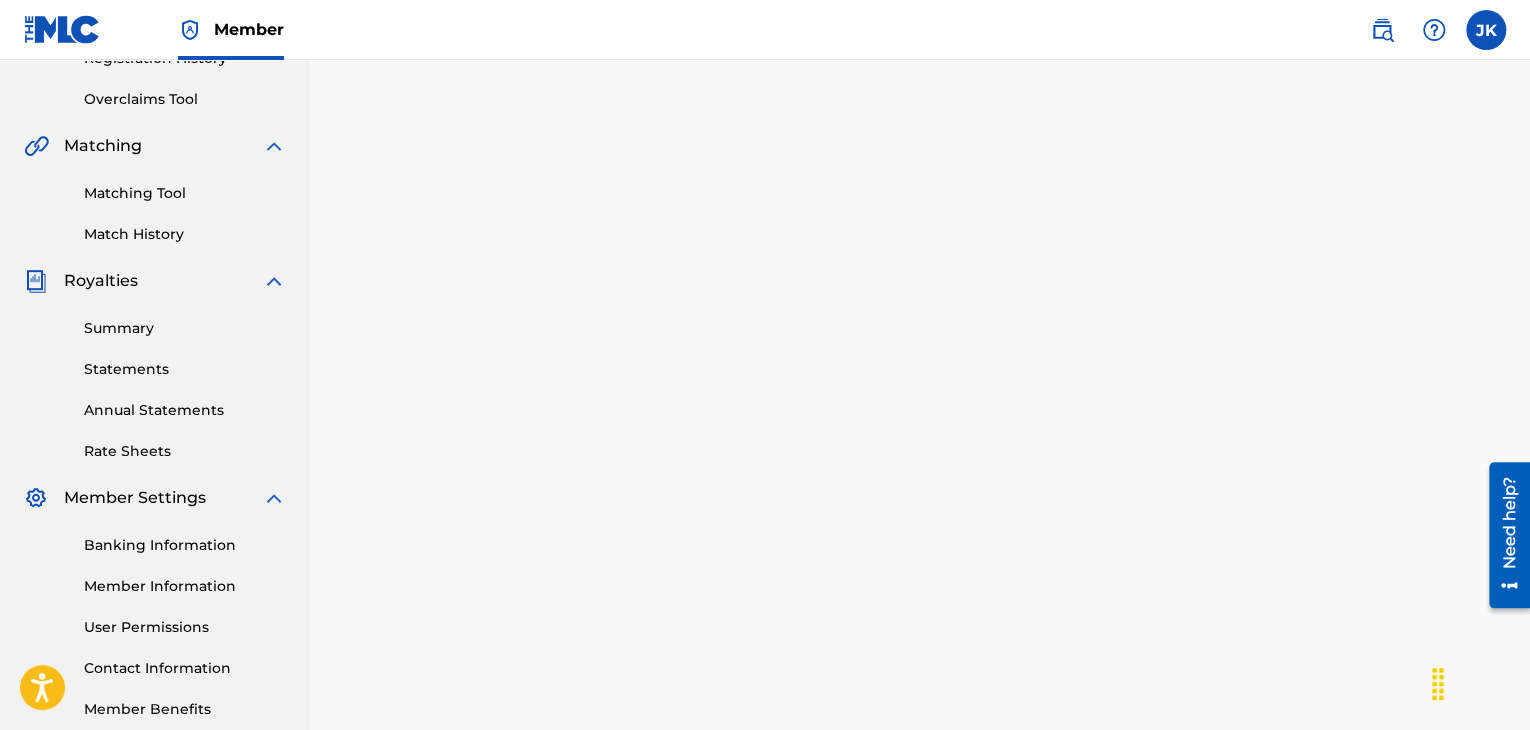scroll, scrollTop: 0, scrollLeft: 0, axis: both 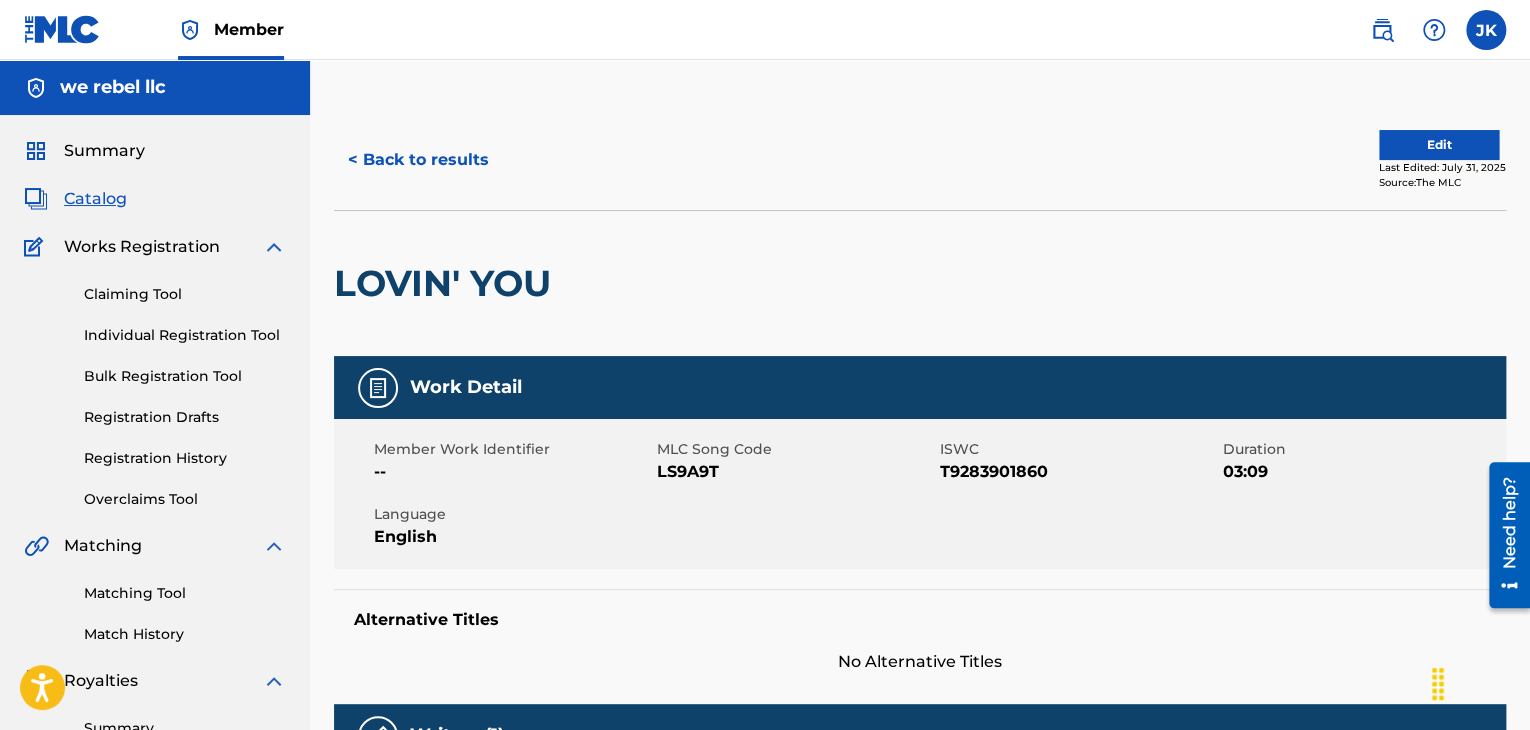 click on "Edit" at bounding box center [1439, 145] 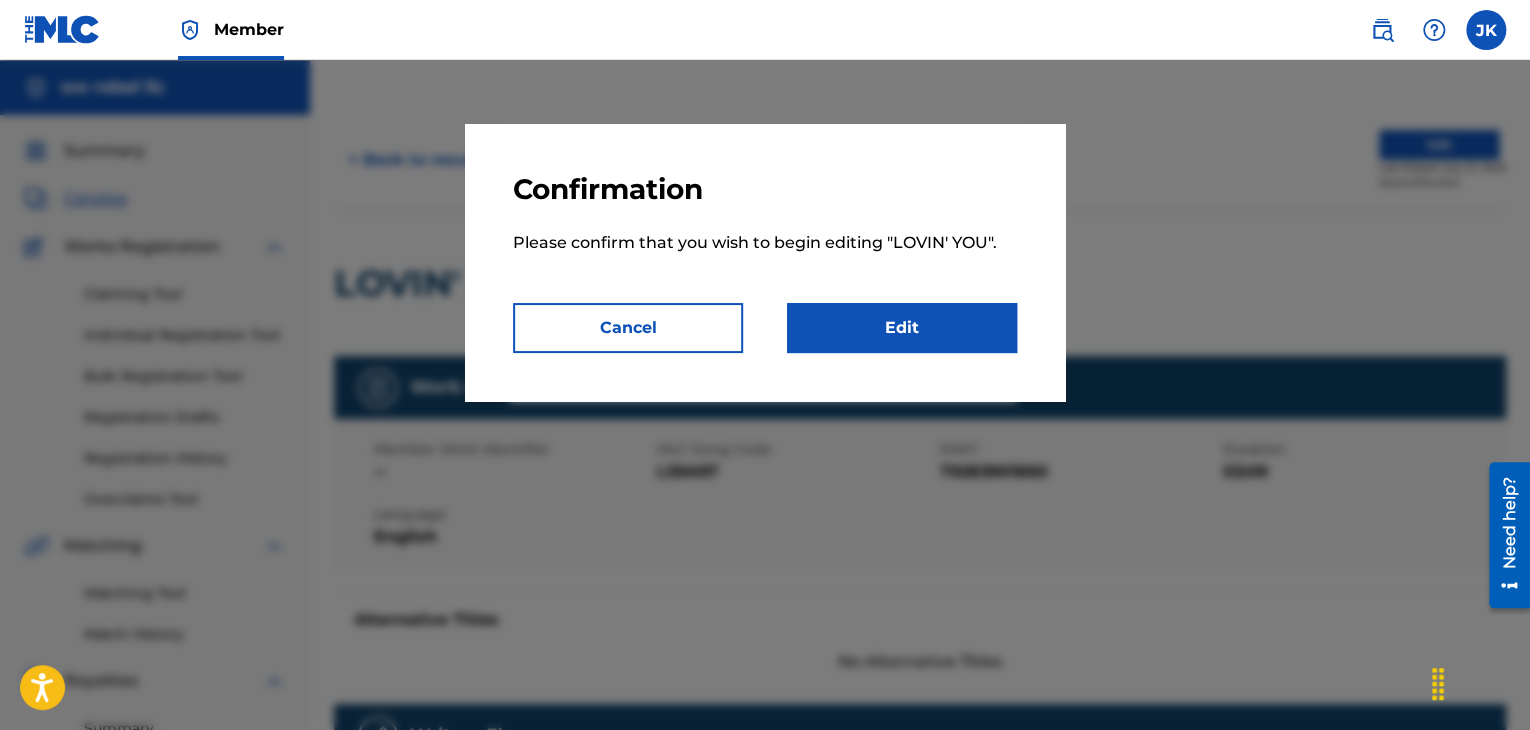 click on "Edit" at bounding box center [902, 328] 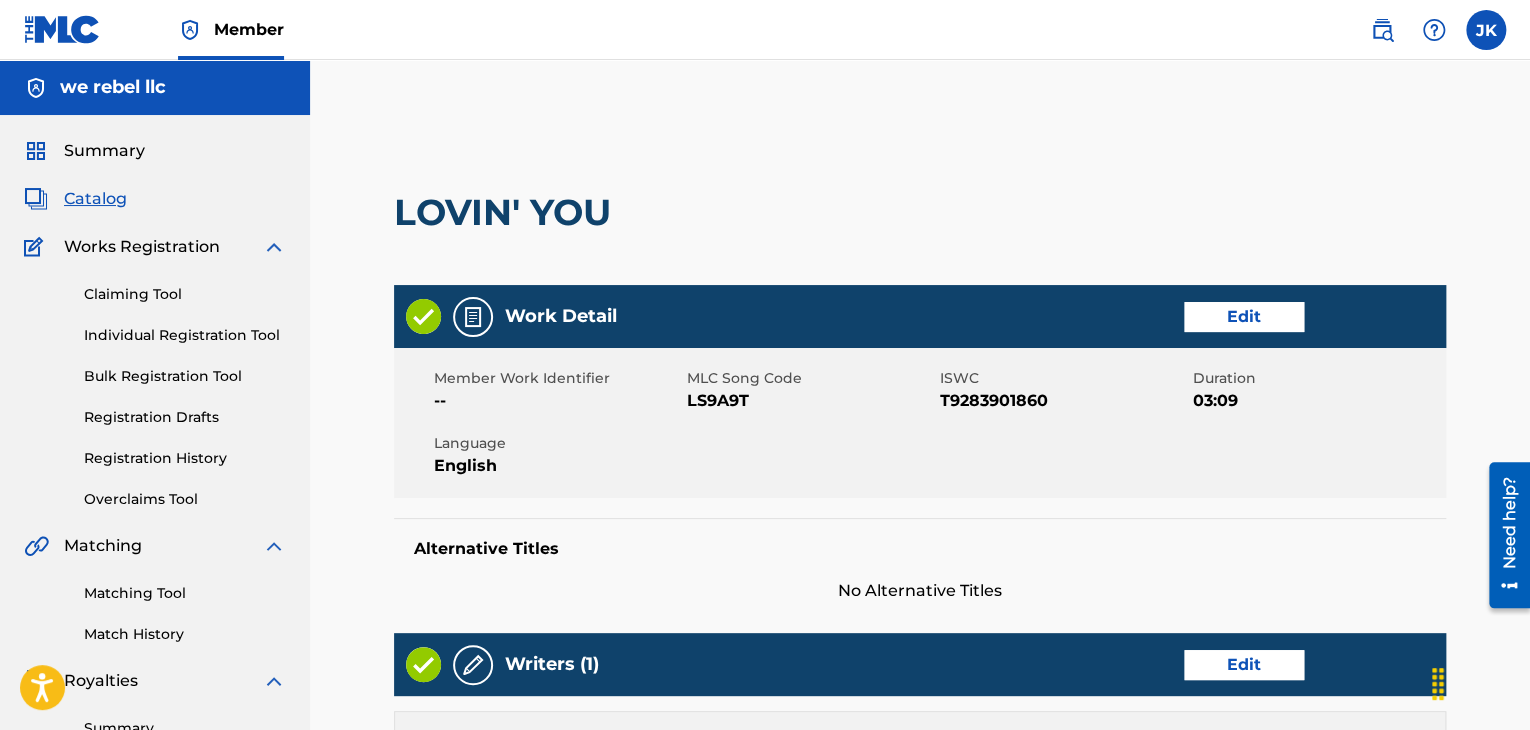 scroll, scrollTop: 100, scrollLeft: 0, axis: vertical 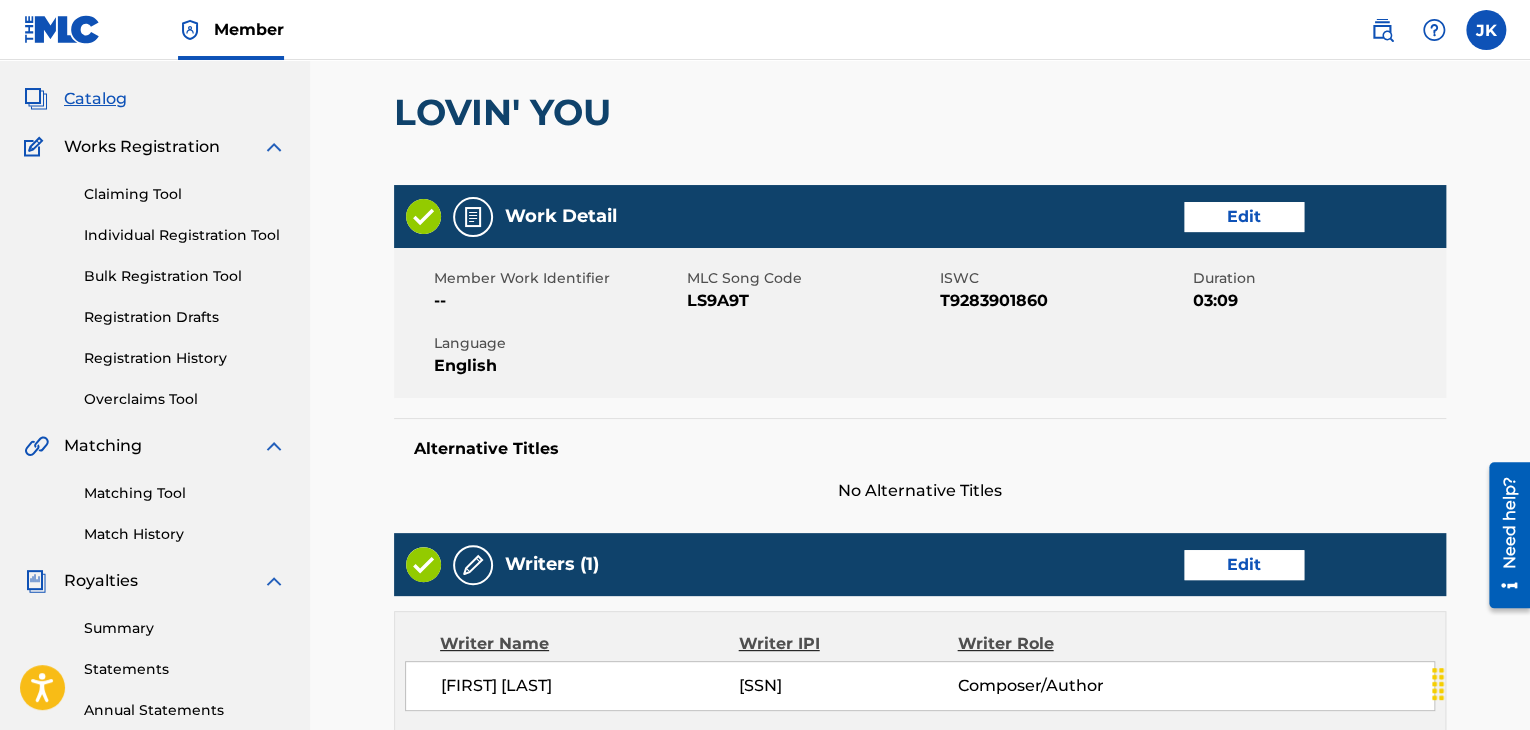 click on "Edit" at bounding box center [1244, 217] 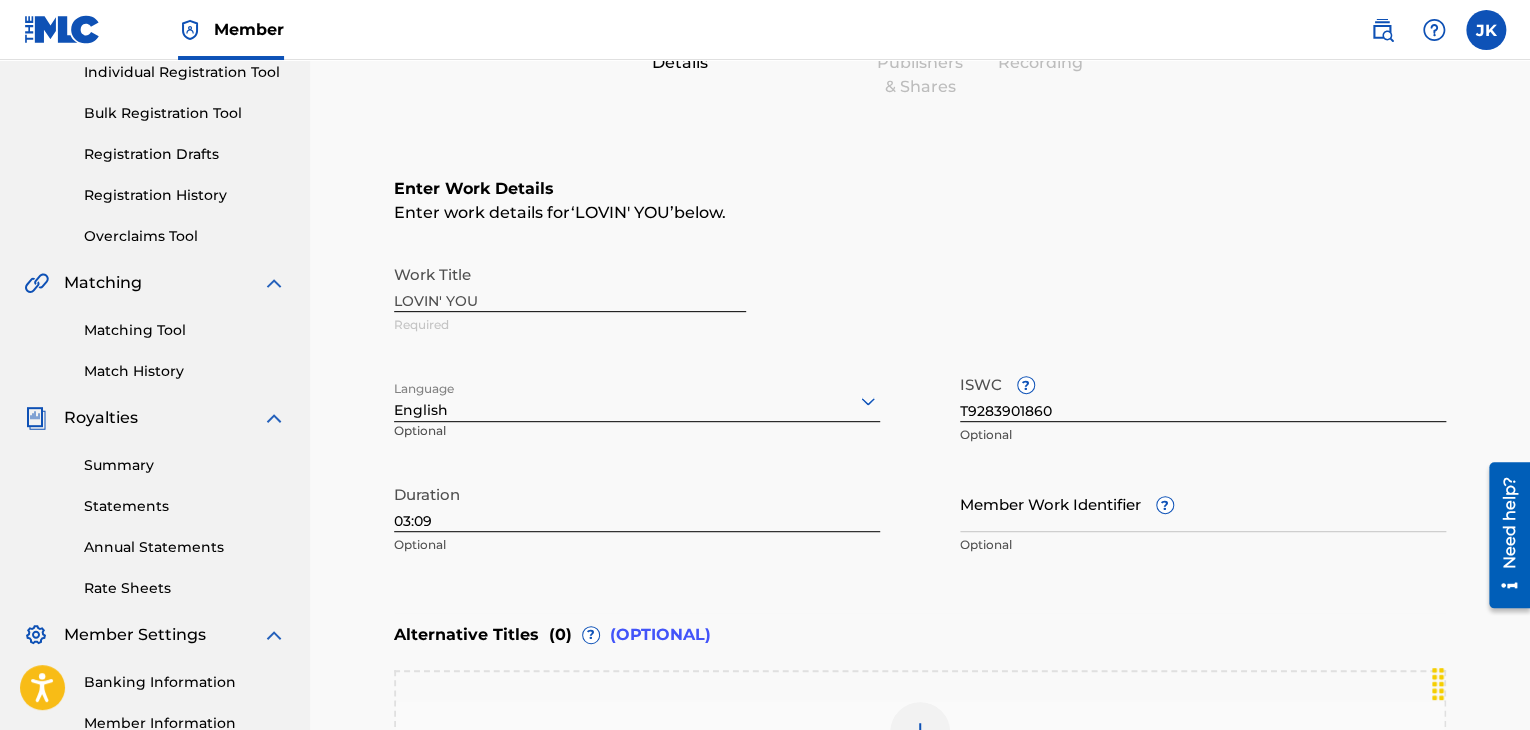 scroll, scrollTop: 300, scrollLeft: 0, axis: vertical 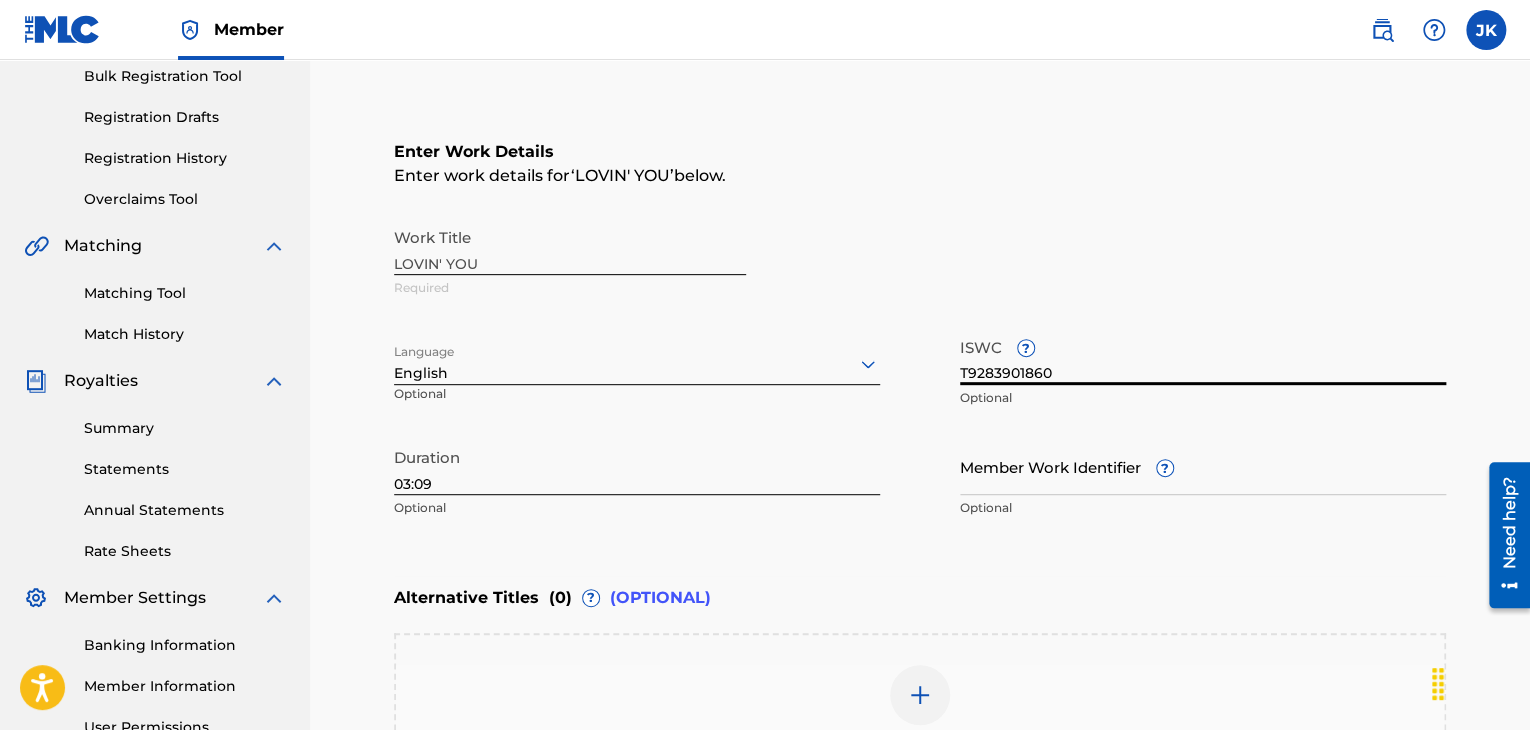 drag, startPoint x: 1072, startPoint y: 371, endPoint x: 963, endPoint y: 377, distance: 109.165016 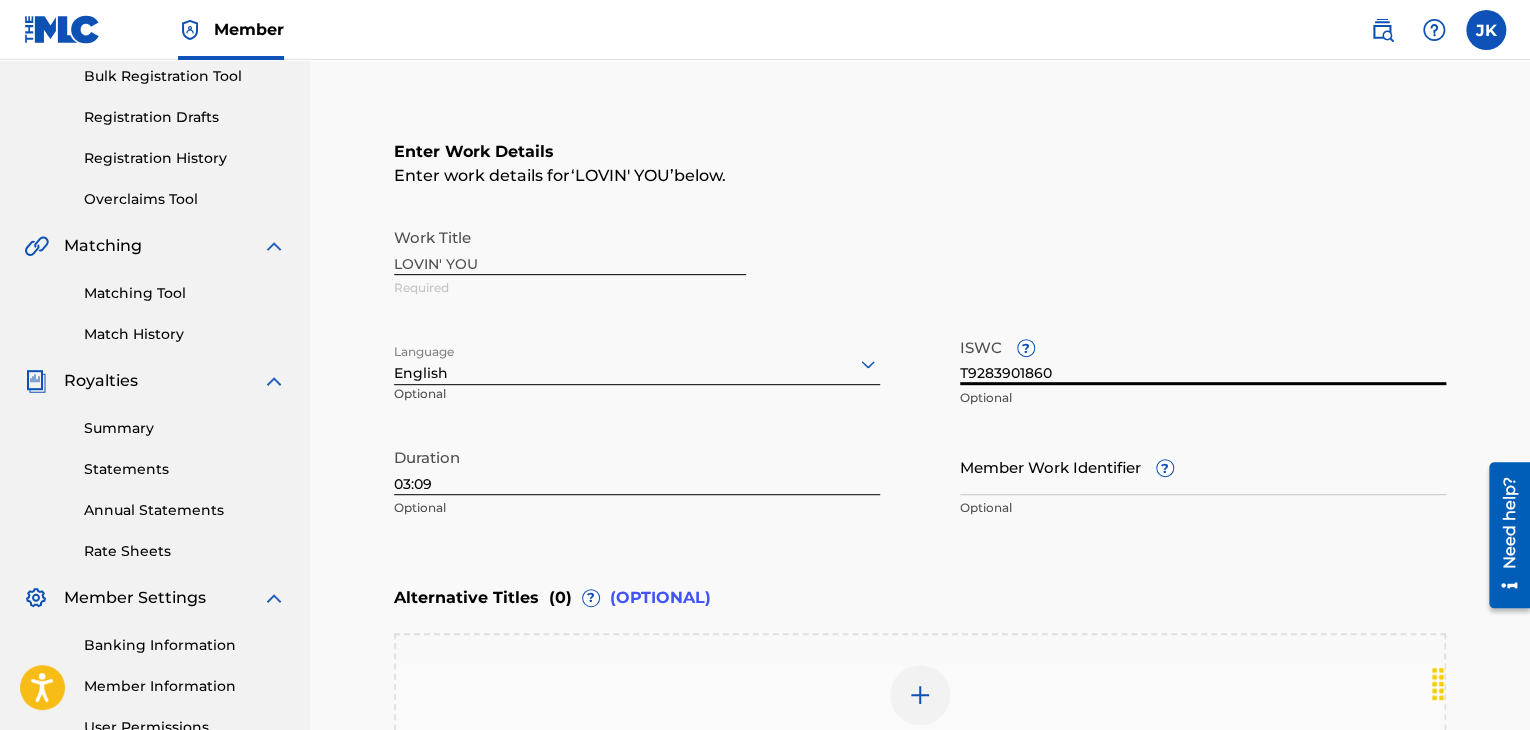 click on "T9283901860" at bounding box center [1203, 356] 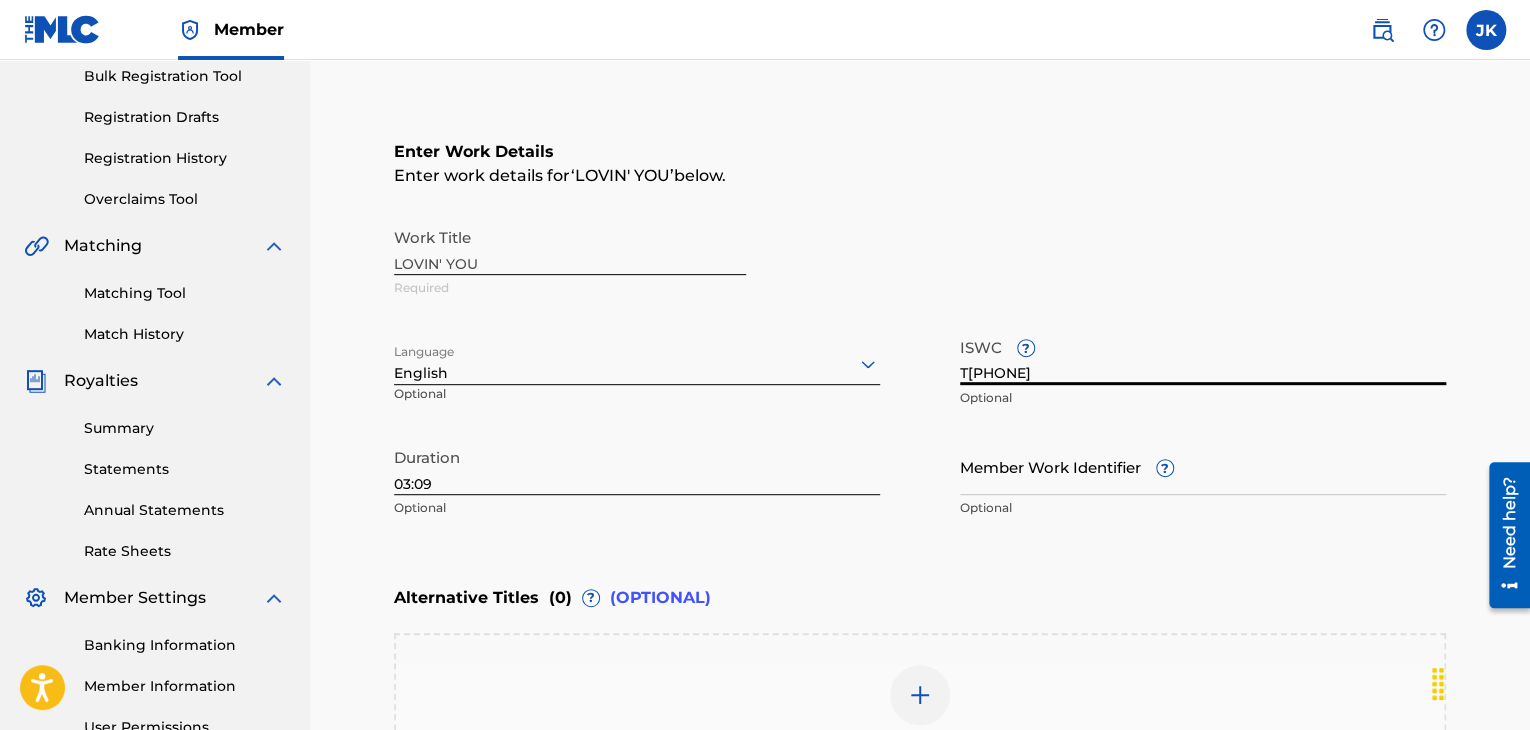 type on "T[PHONE]" 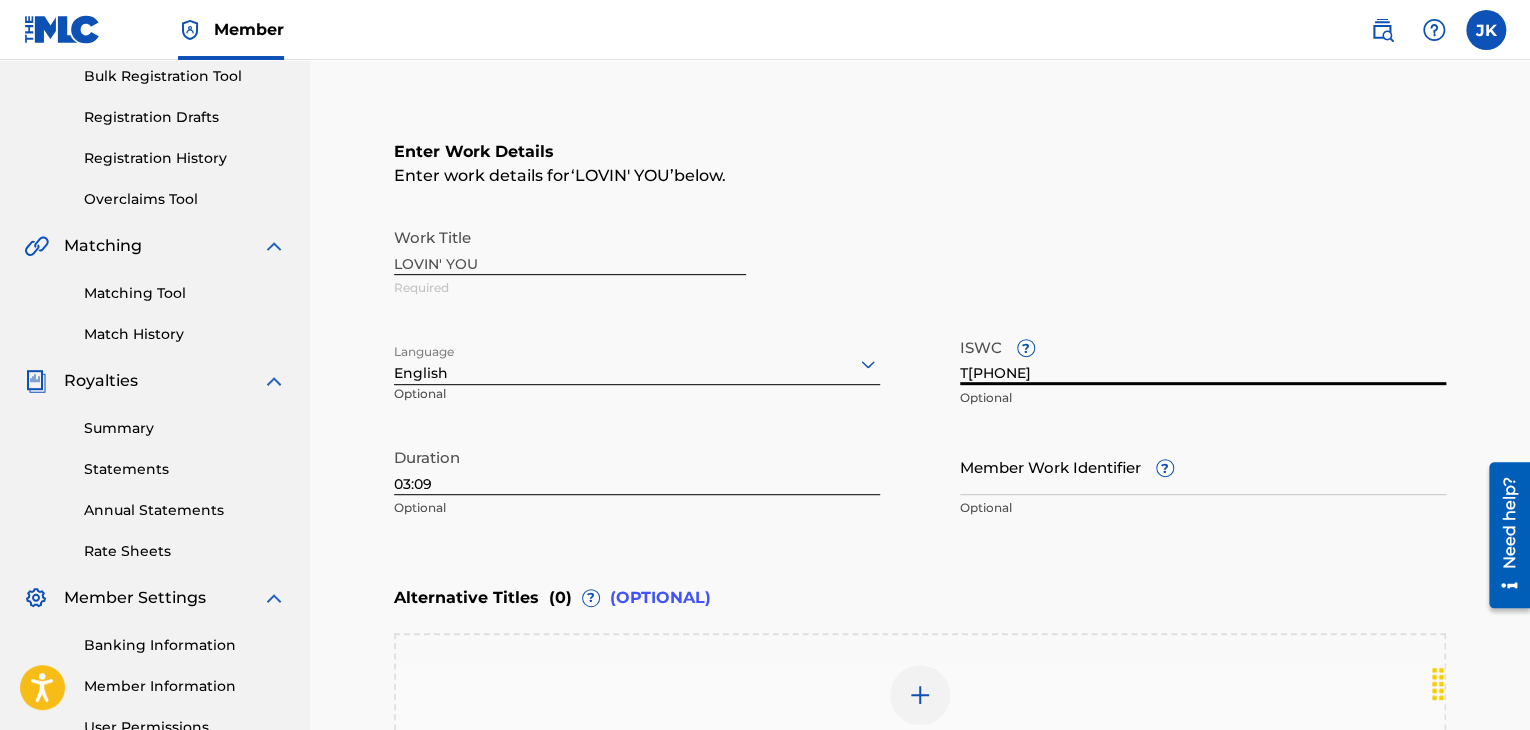 click on "Work Title   LOVIN' YOU Required" at bounding box center [920, 263] 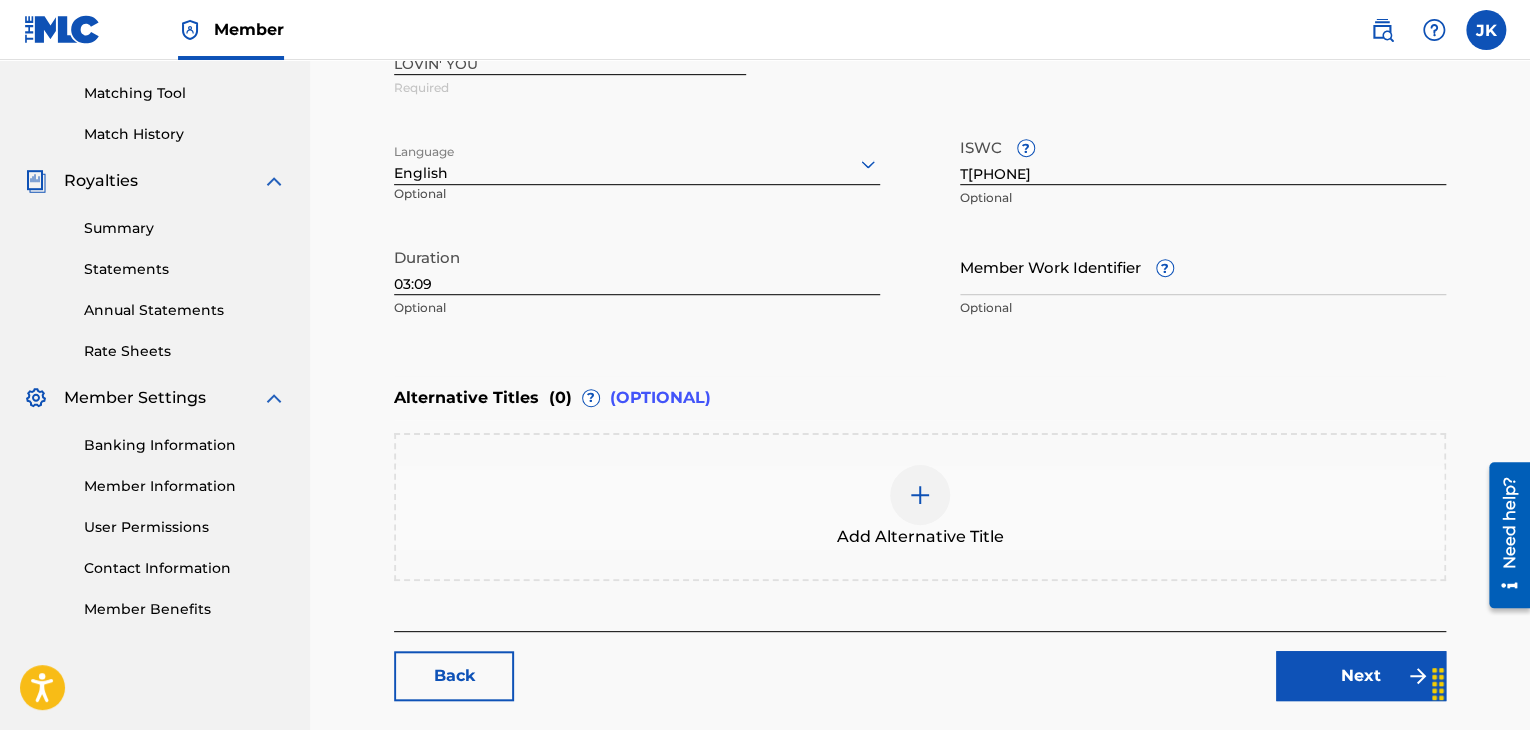 scroll, scrollTop: 596, scrollLeft: 0, axis: vertical 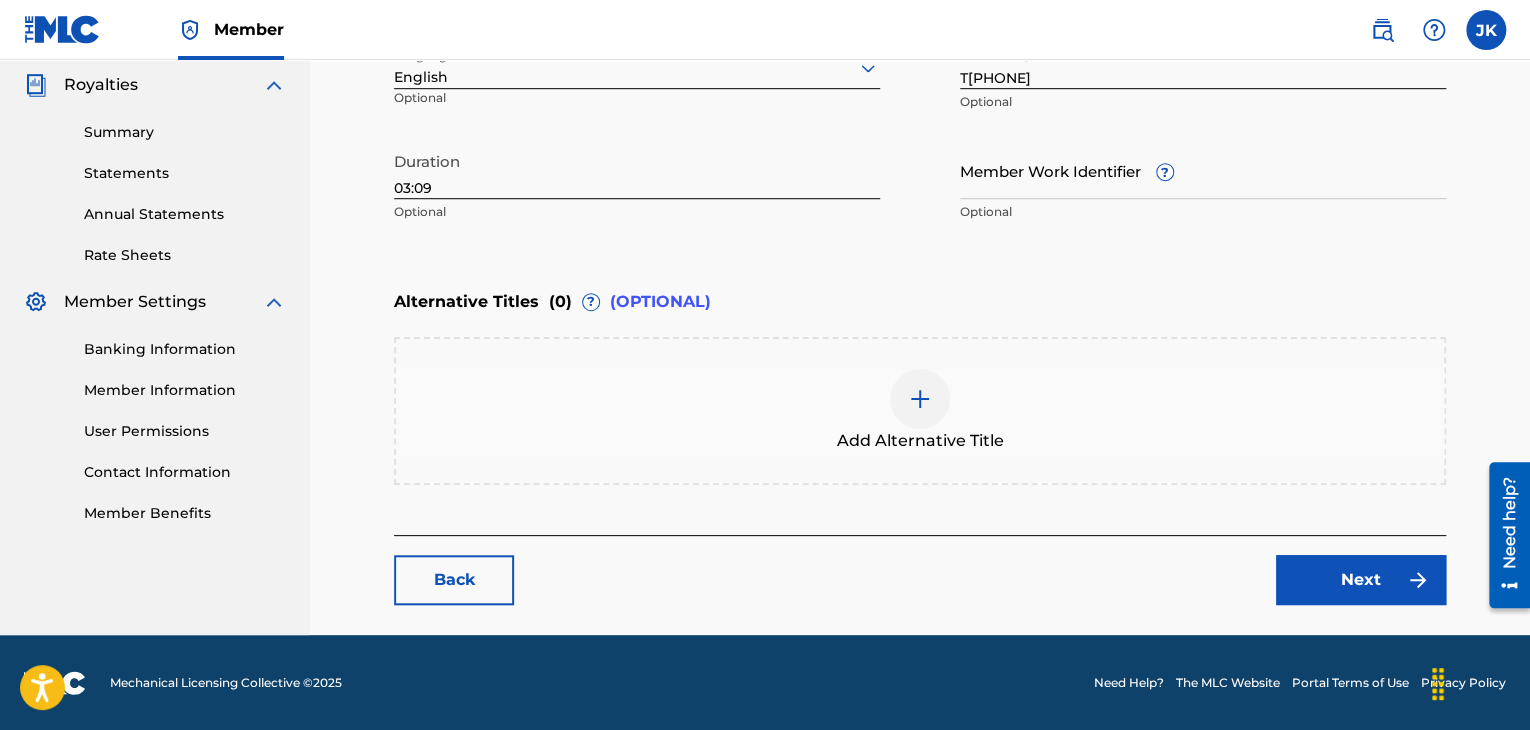 click on "Next" at bounding box center [1361, 580] 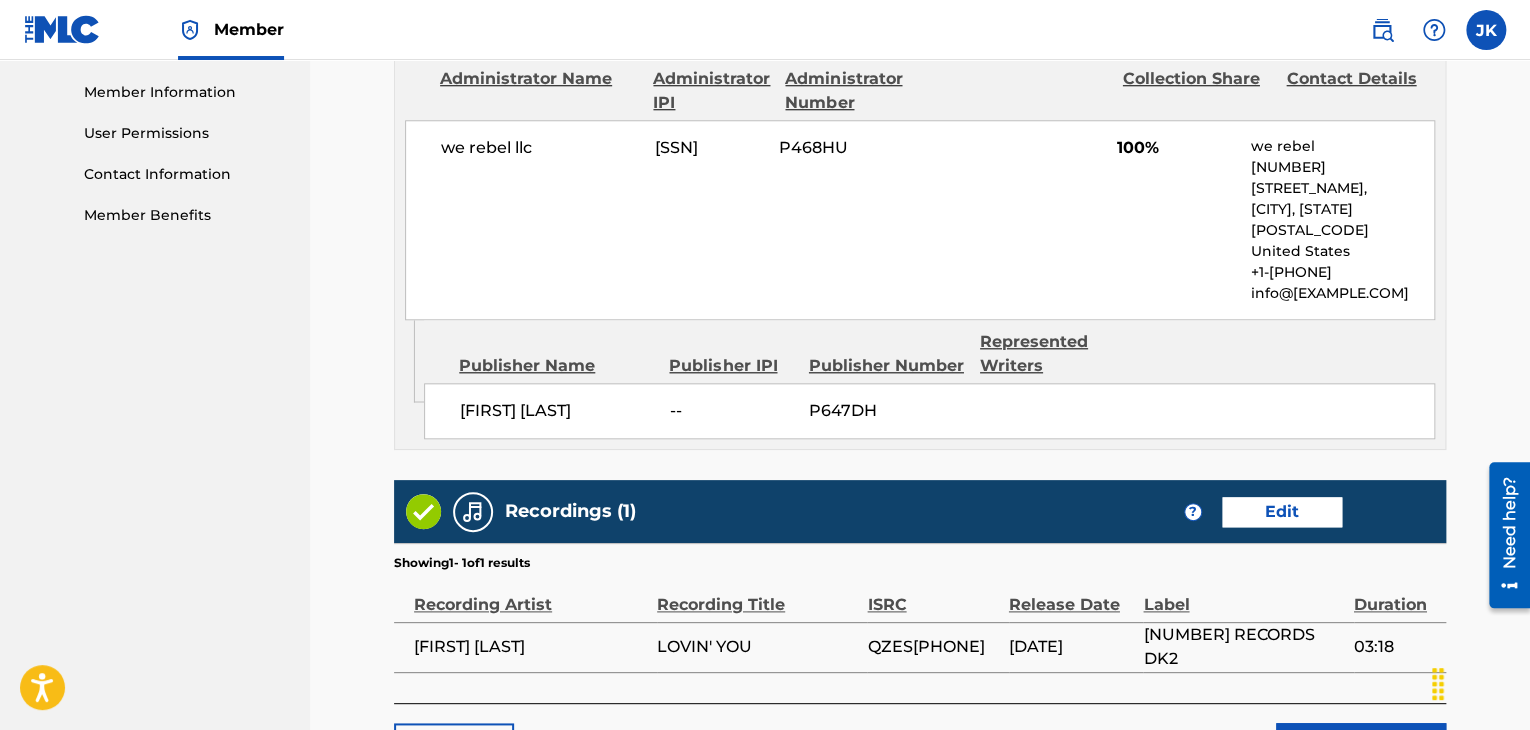 scroll, scrollTop: 1019, scrollLeft: 0, axis: vertical 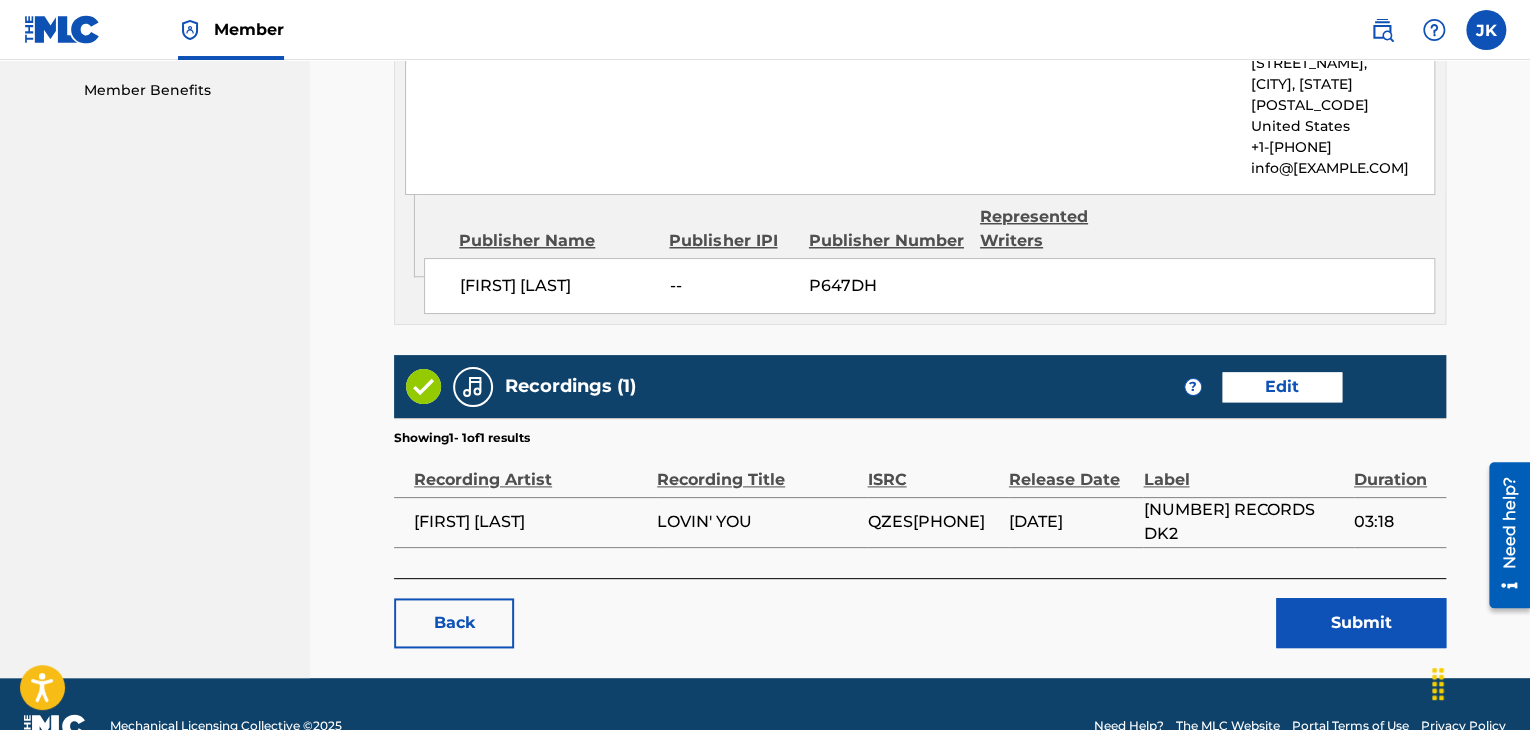 click on "Submit" at bounding box center [1361, 623] 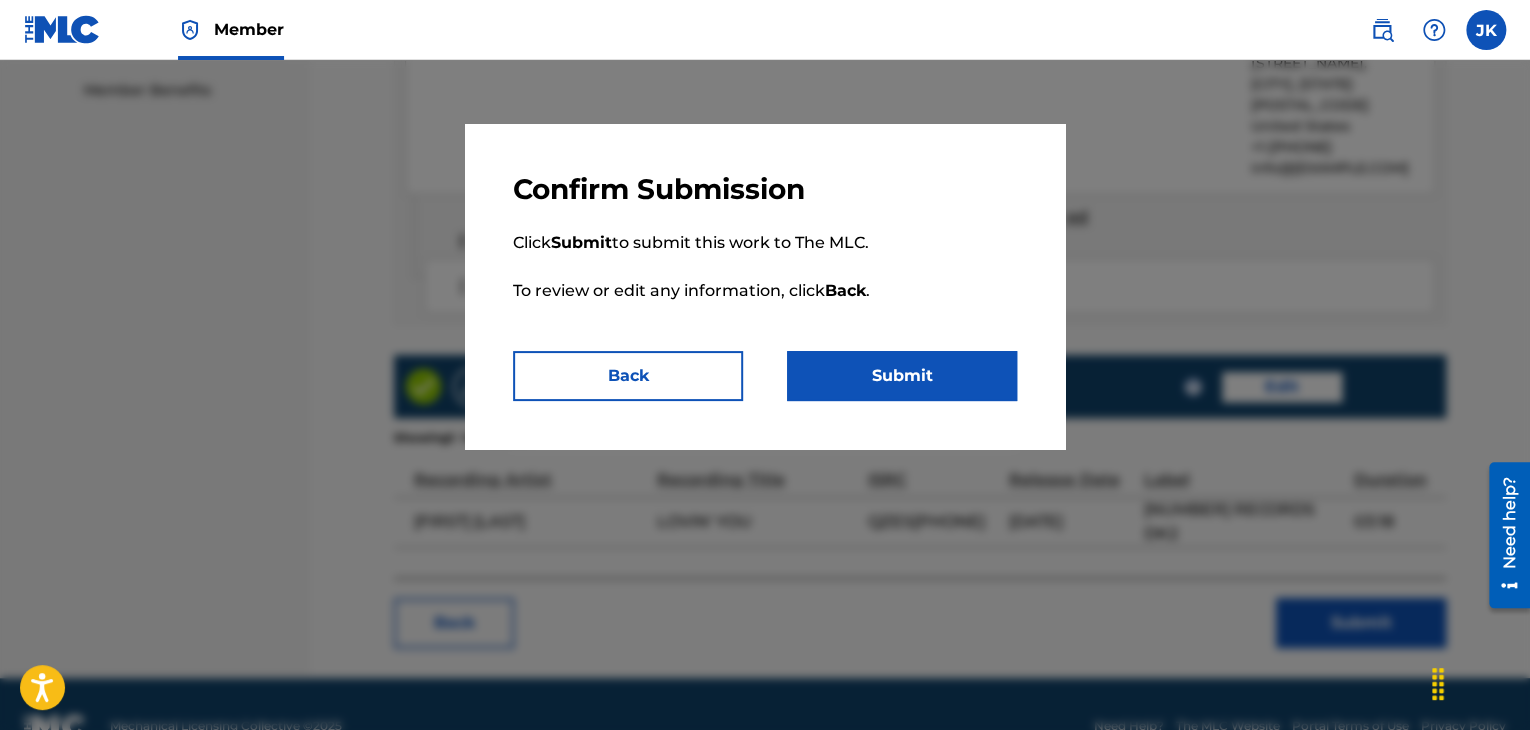 click on "Submit" at bounding box center [902, 376] 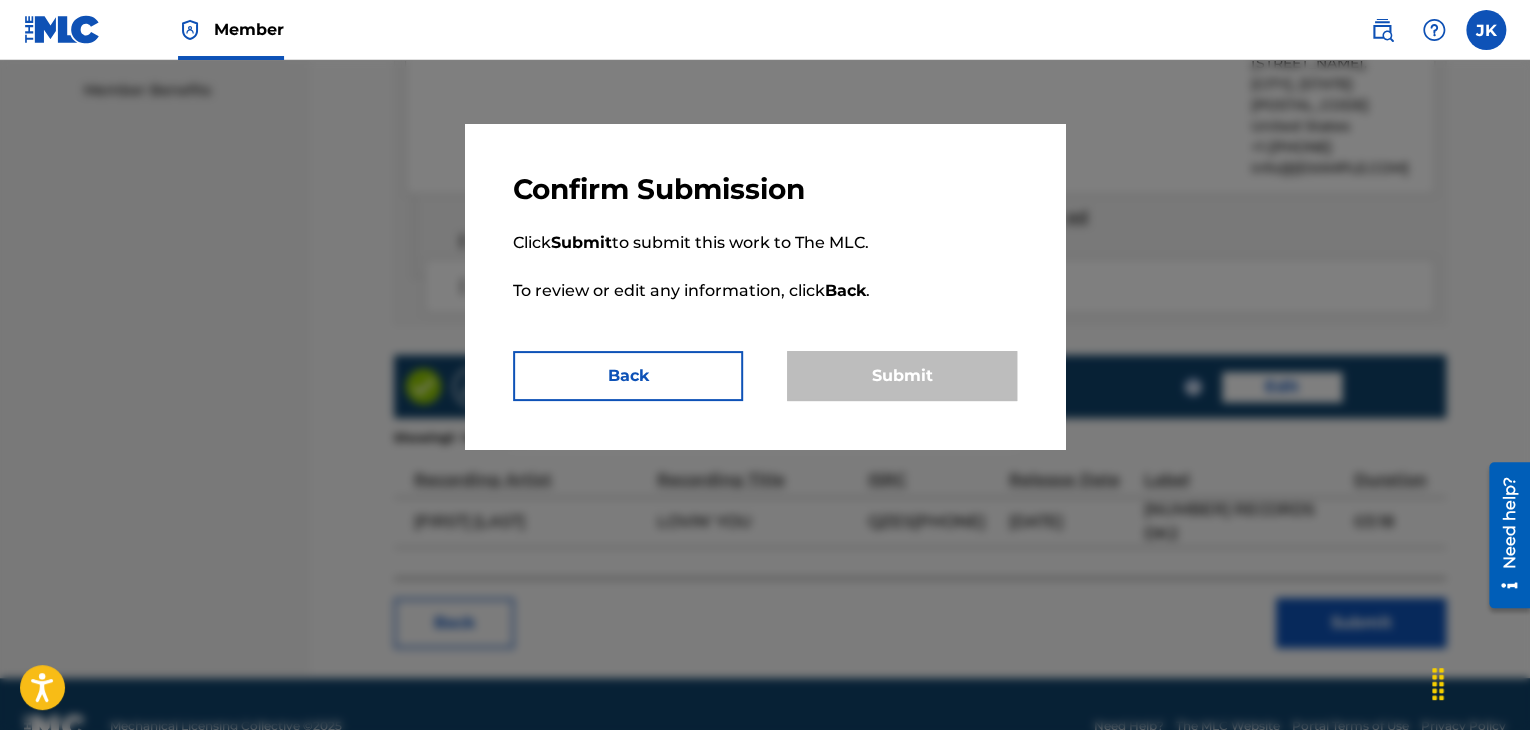 scroll, scrollTop: 0, scrollLeft: 0, axis: both 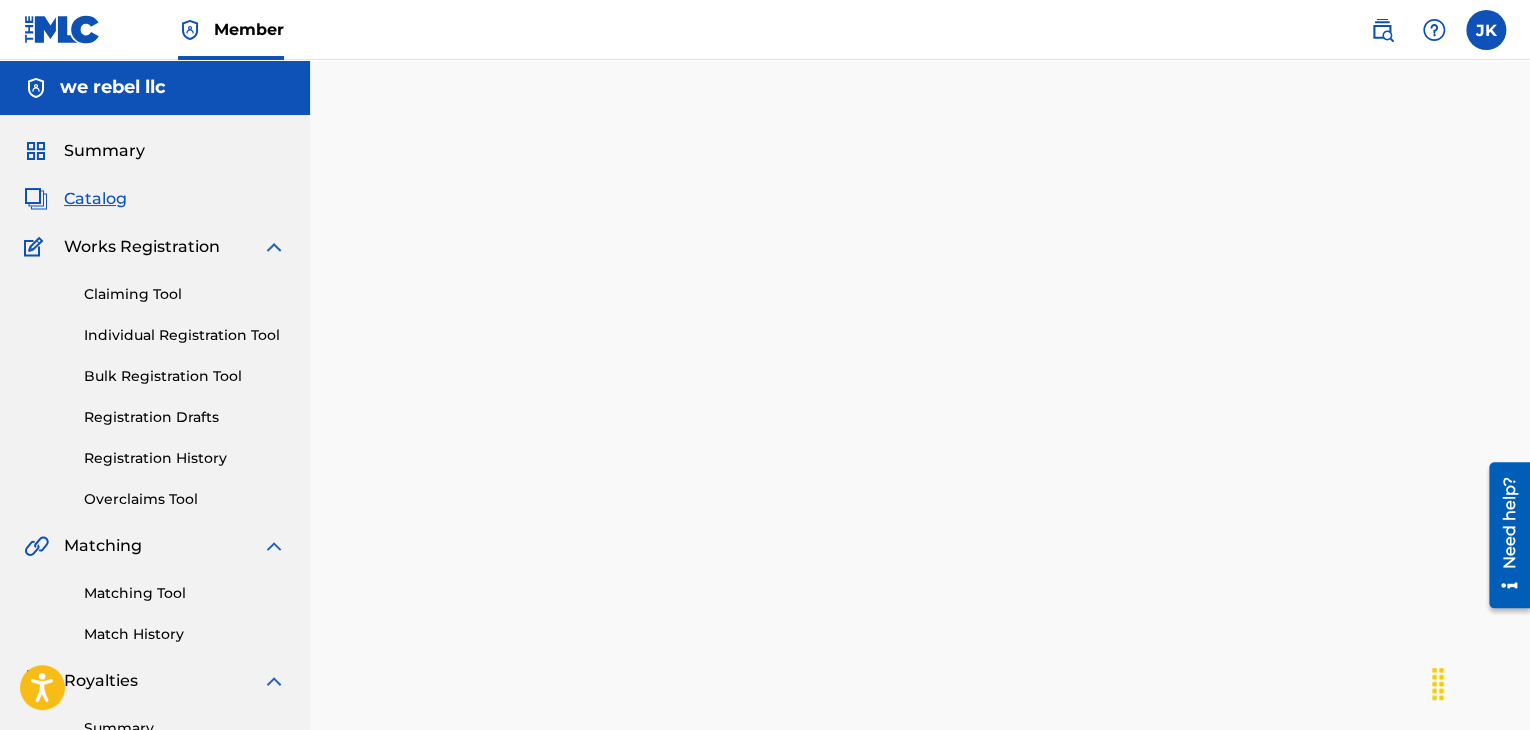 click on "Catalog" at bounding box center [95, 199] 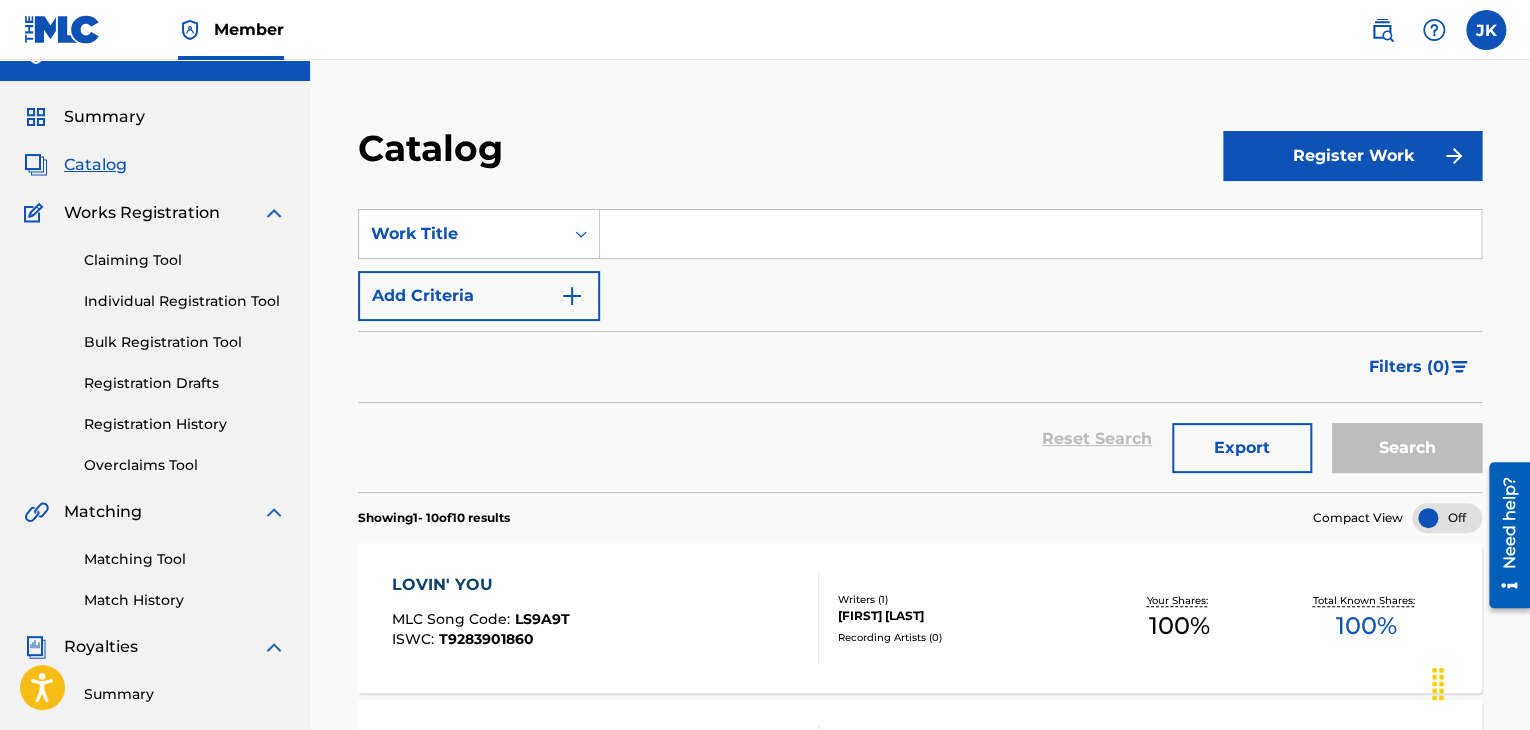 scroll, scrollTop: 0, scrollLeft: 0, axis: both 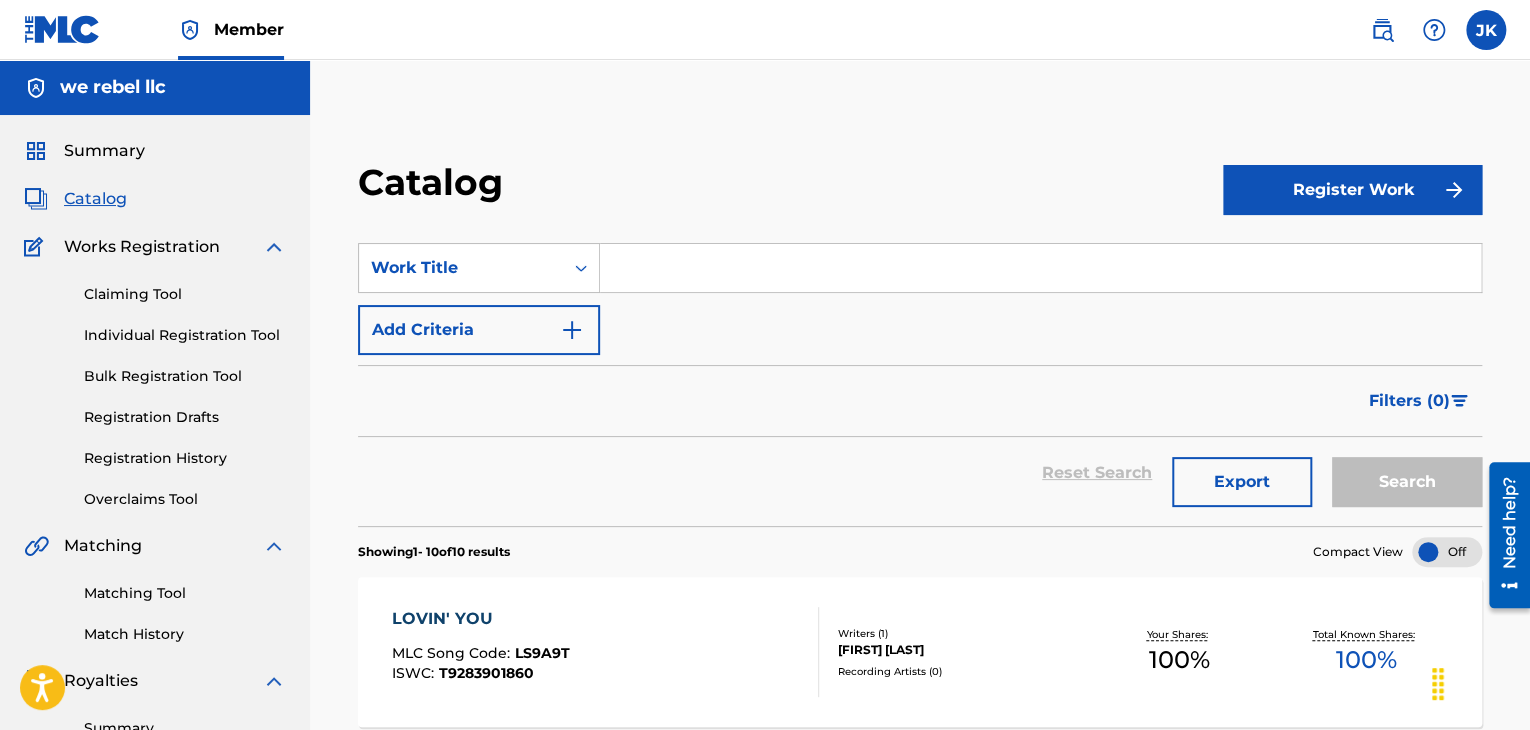 click at bounding box center [1040, 268] 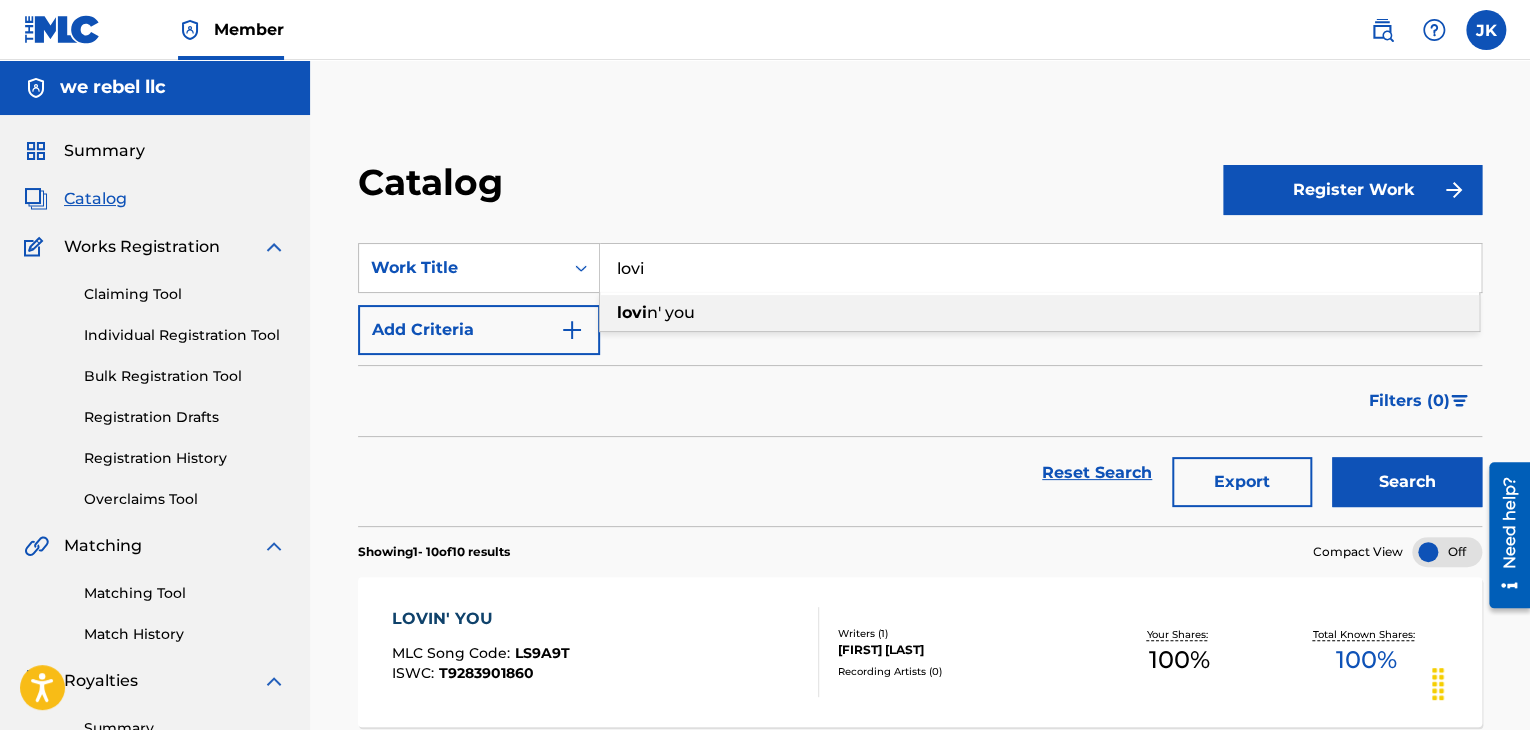click on "lovi n' you" at bounding box center [1039, 313] 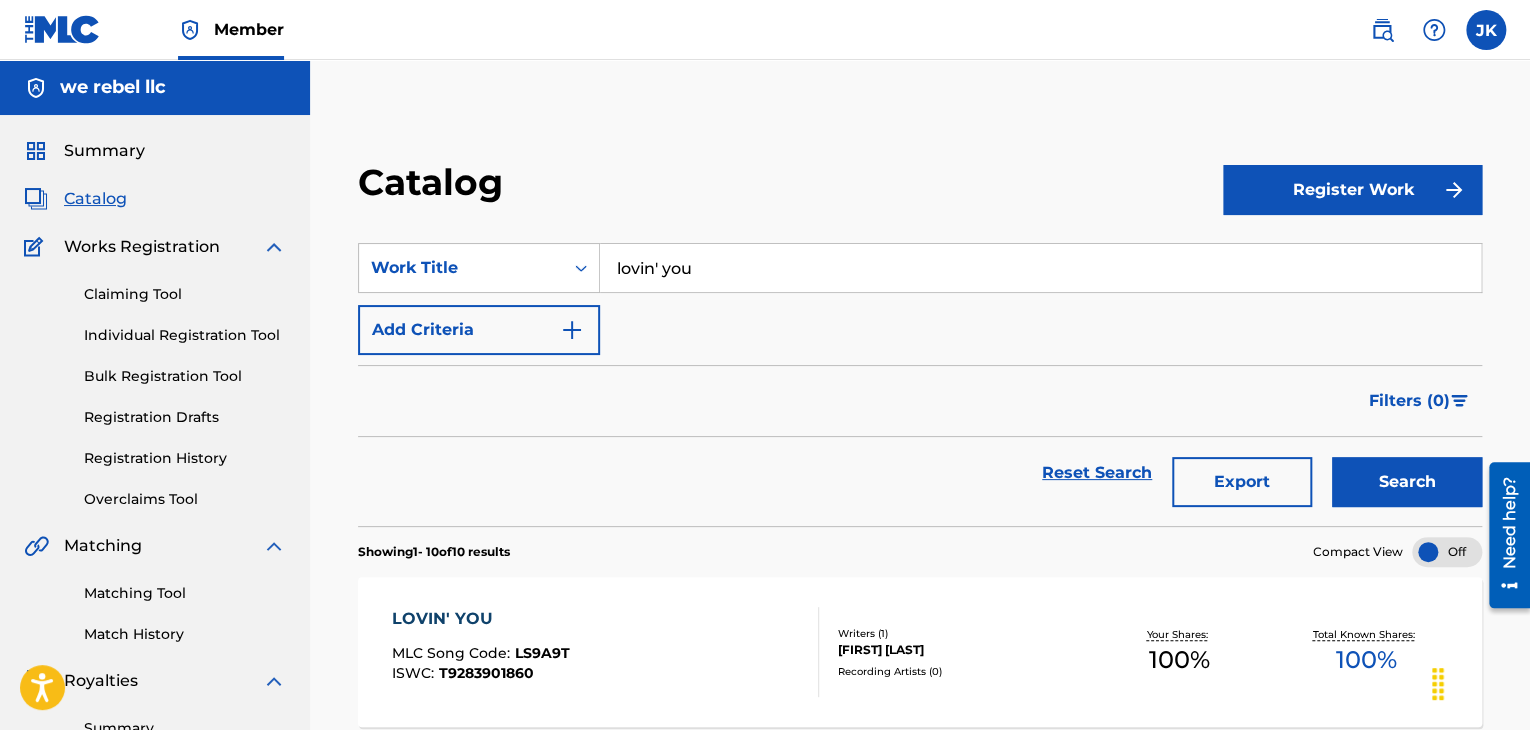 click on "Search" at bounding box center [1407, 482] 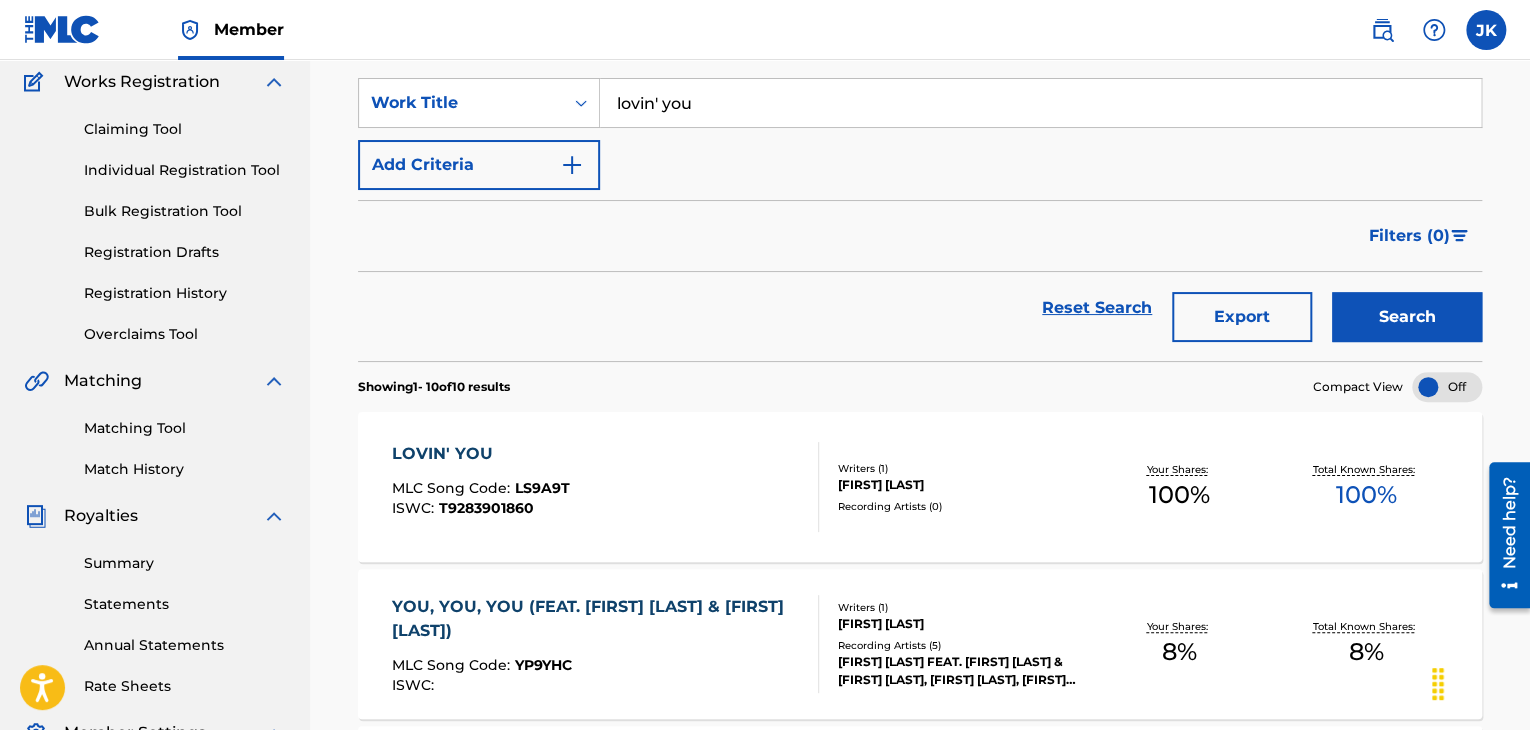 scroll, scrollTop: 200, scrollLeft: 0, axis: vertical 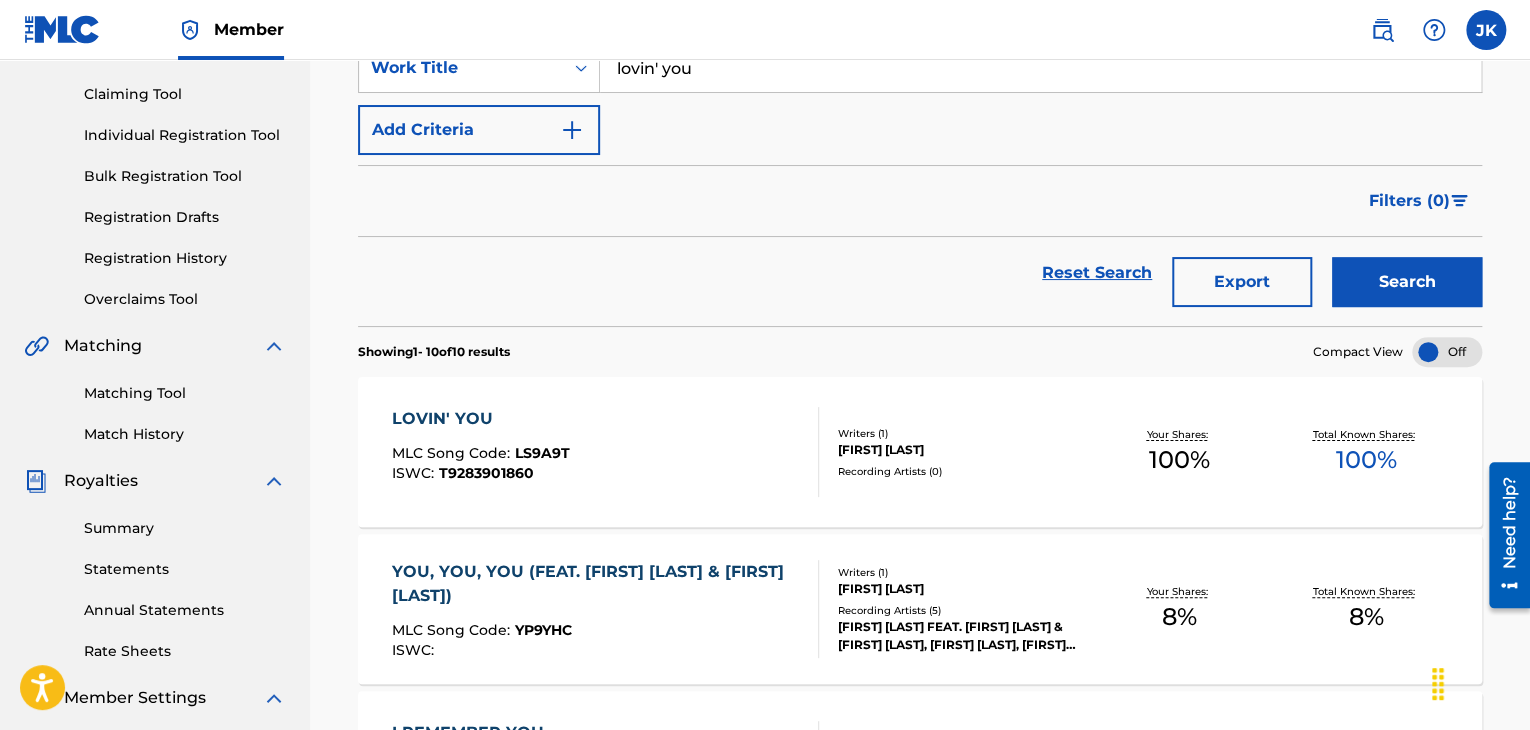 click on "Registration History" at bounding box center [185, 258] 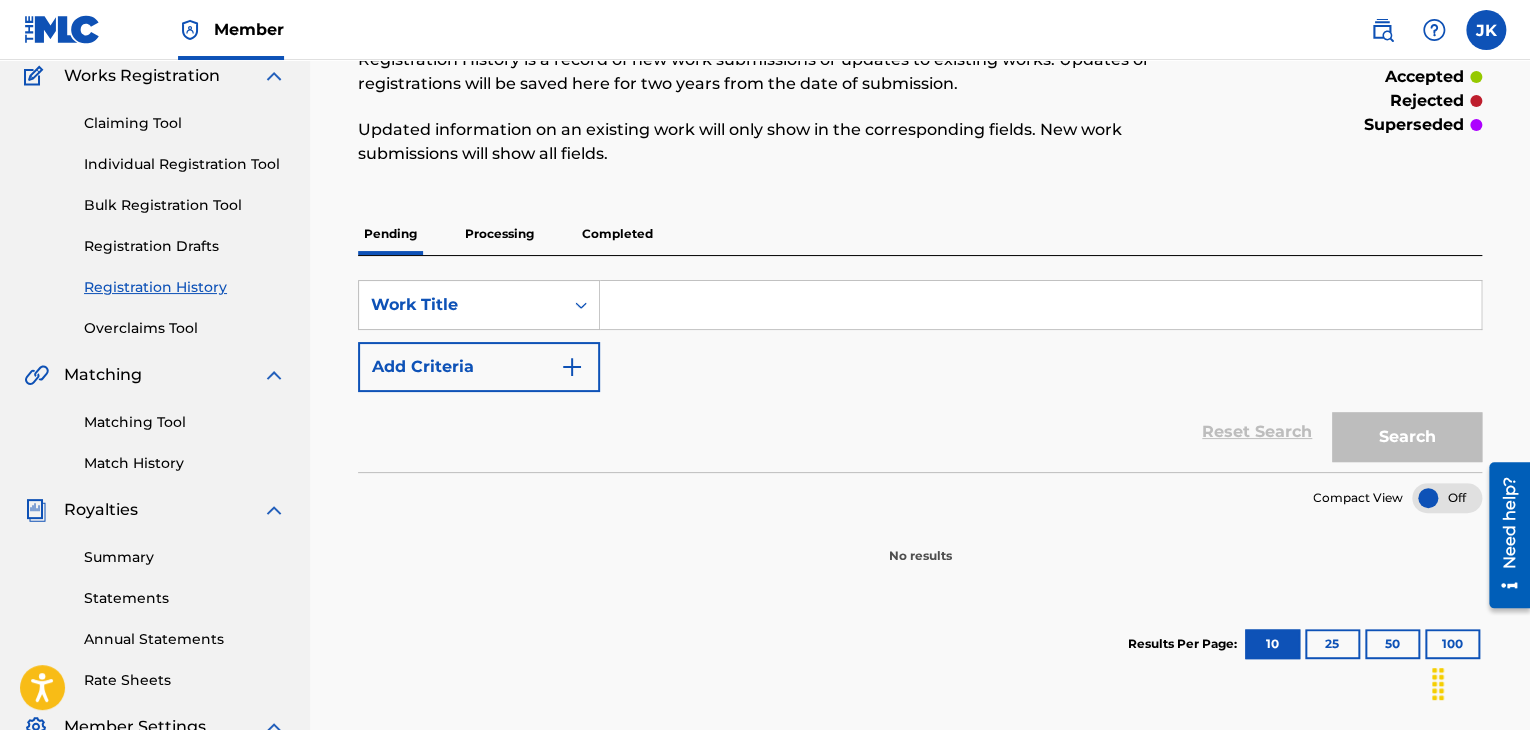 scroll, scrollTop: 100, scrollLeft: 0, axis: vertical 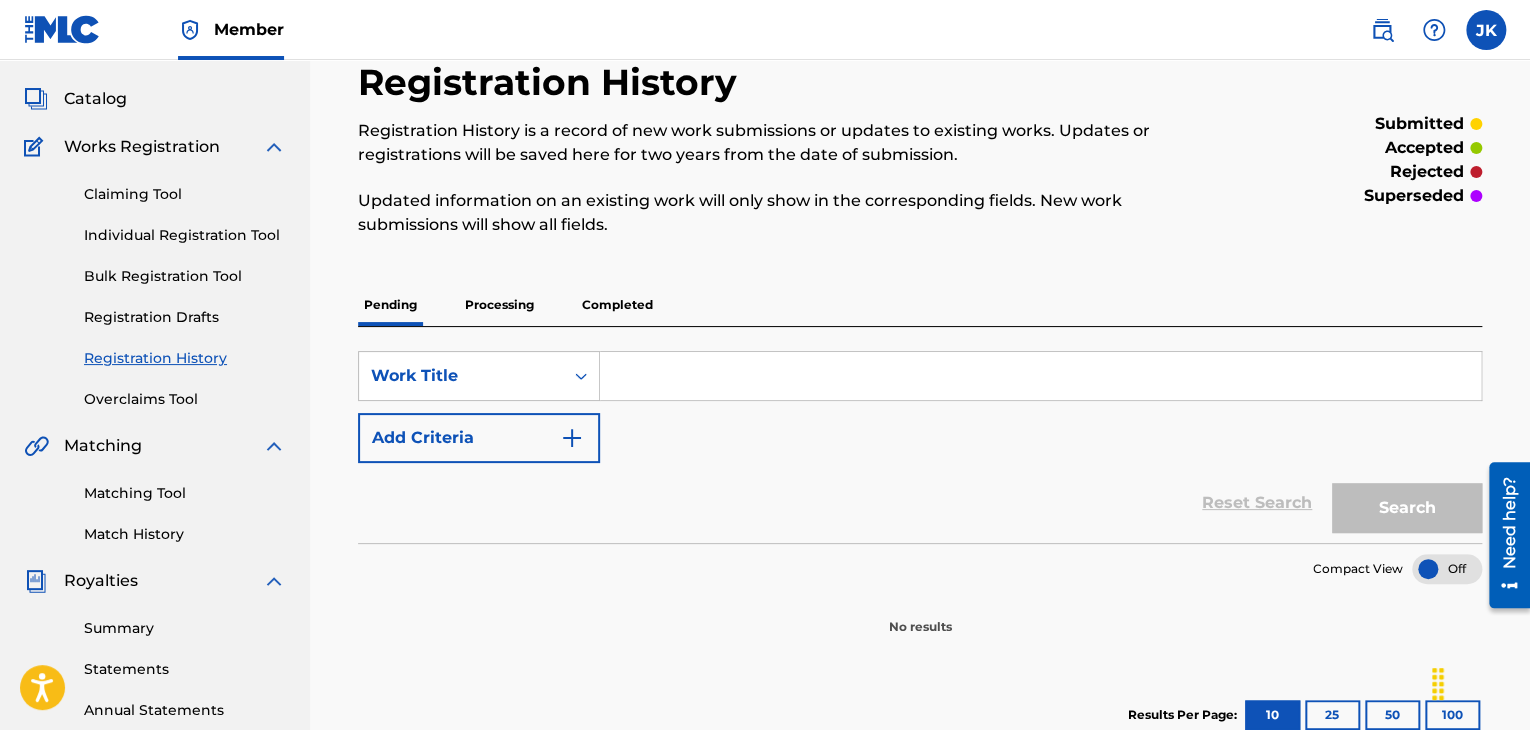 click on "Processing" at bounding box center (499, 305) 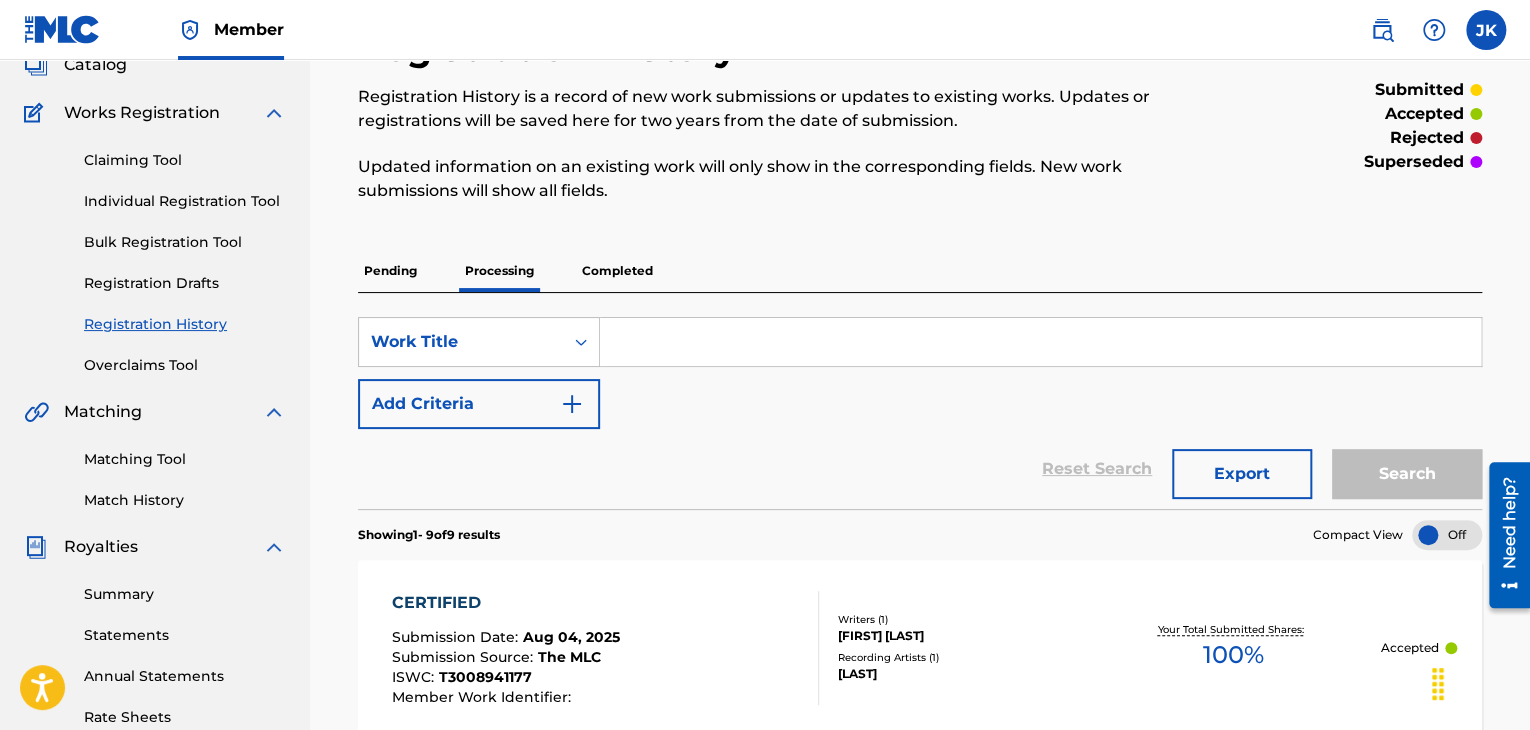 scroll, scrollTop: 100, scrollLeft: 0, axis: vertical 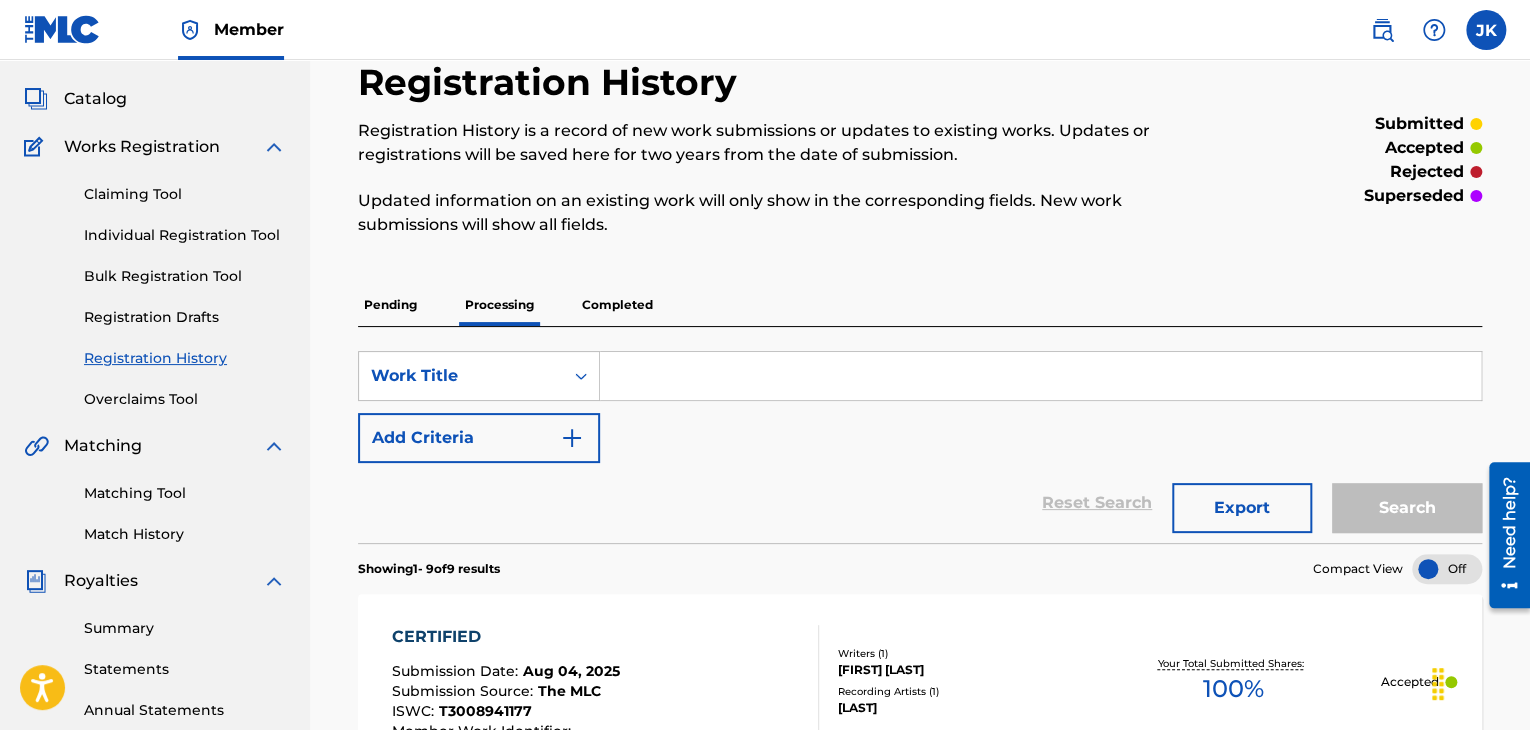 click on "Completed" at bounding box center [617, 305] 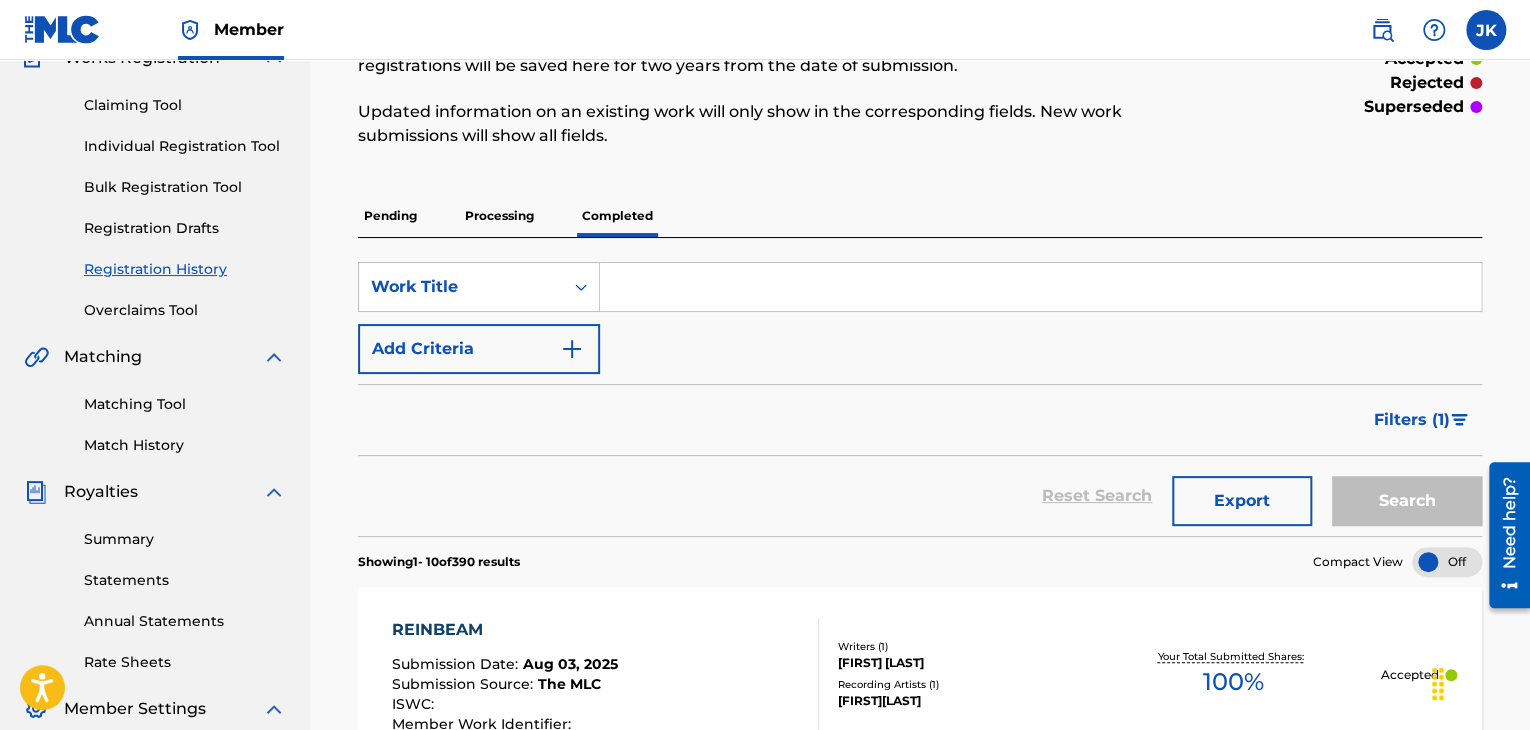 scroll, scrollTop: 0, scrollLeft: 0, axis: both 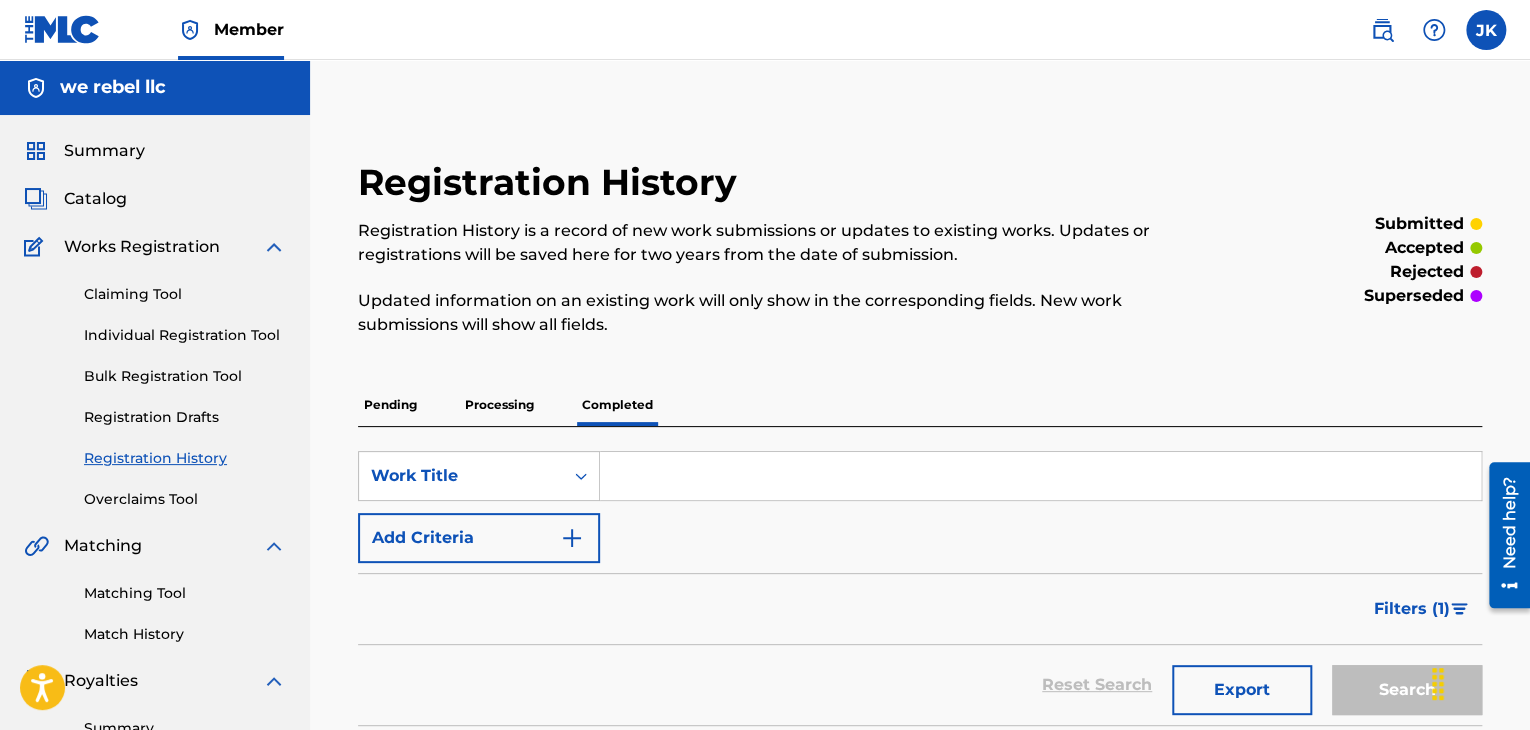 click on "Catalog" at bounding box center [95, 199] 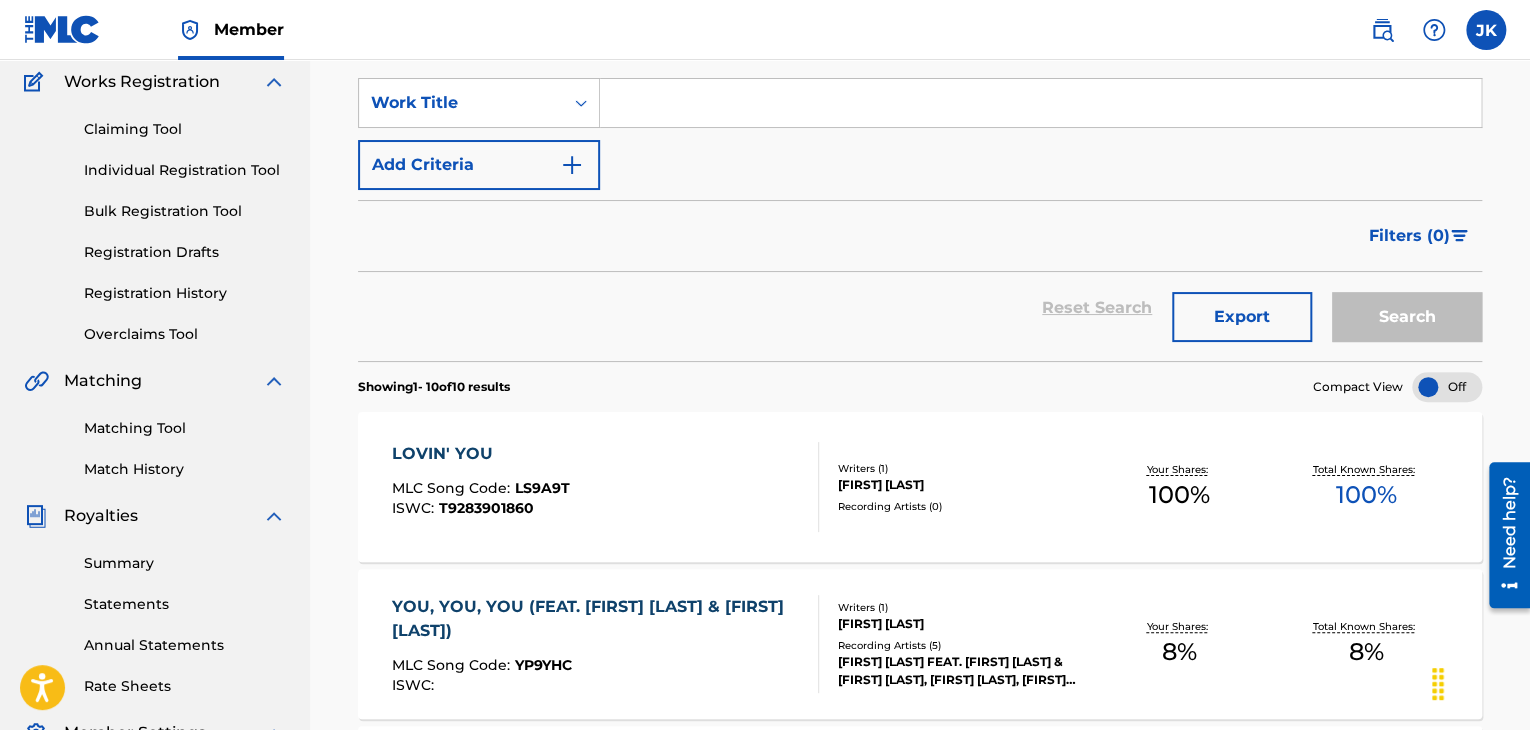 scroll, scrollTop: 200, scrollLeft: 0, axis: vertical 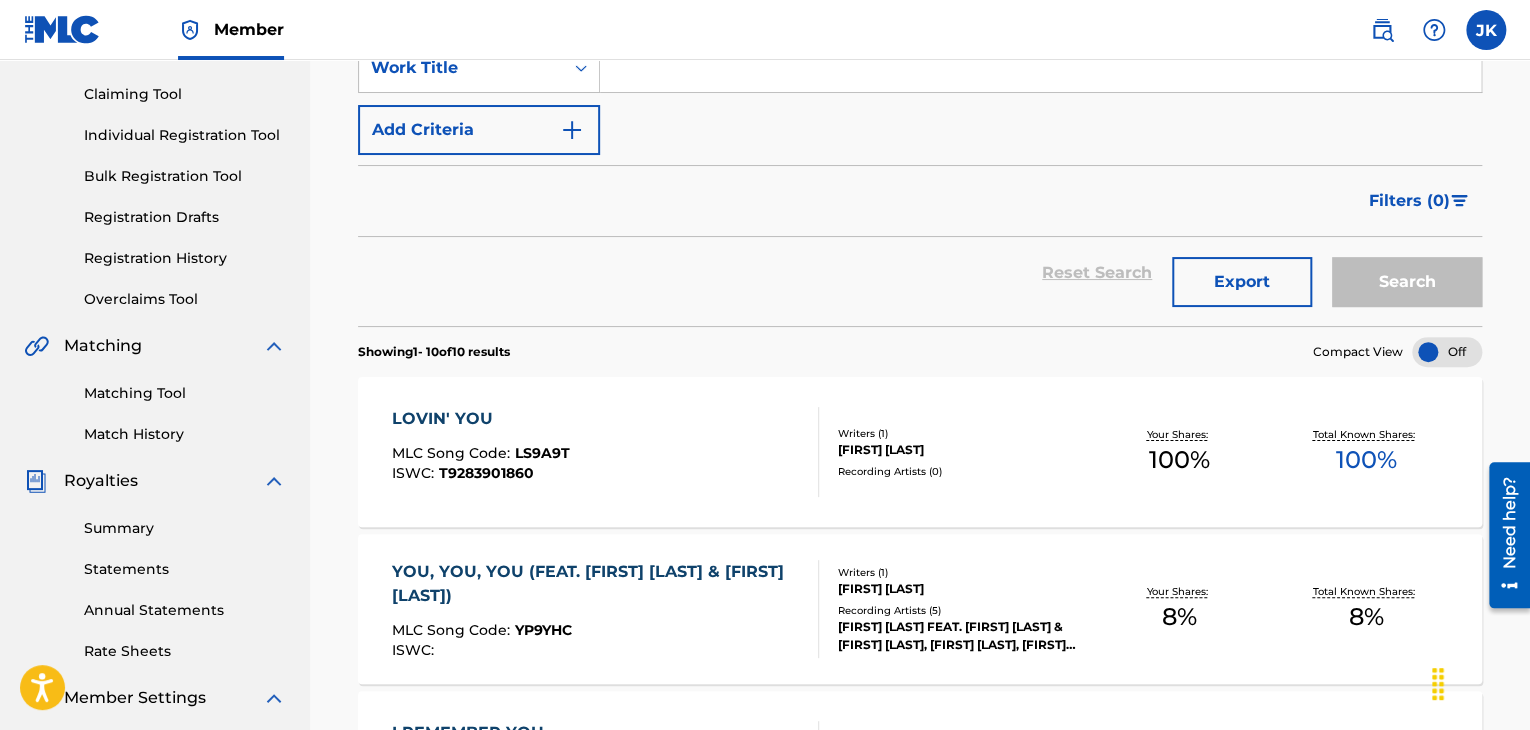 click on "LOVIN' YOU MLC Song Code : LS9A9T ISWC : T[PHONE]" at bounding box center (605, 452) 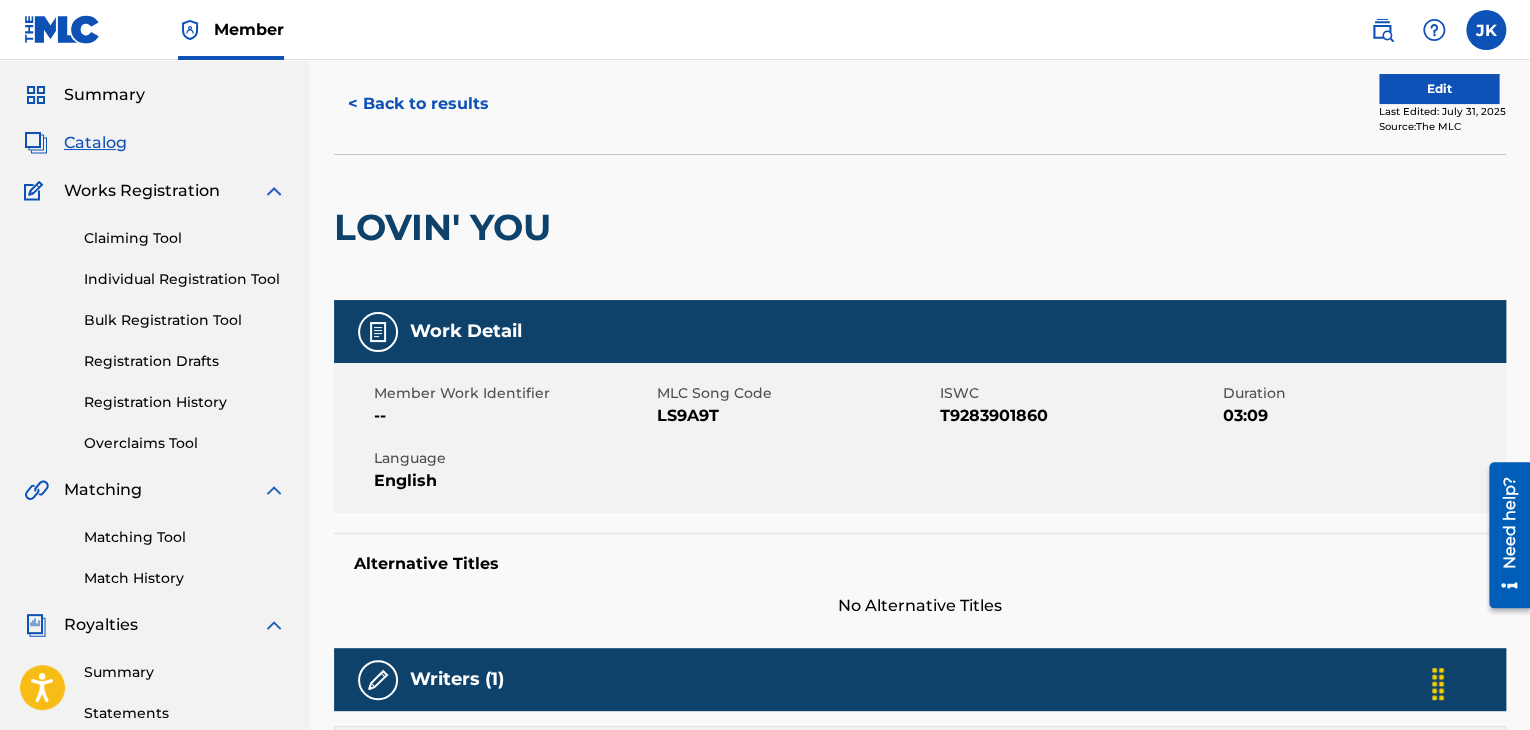 scroll, scrollTop: 0, scrollLeft: 0, axis: both 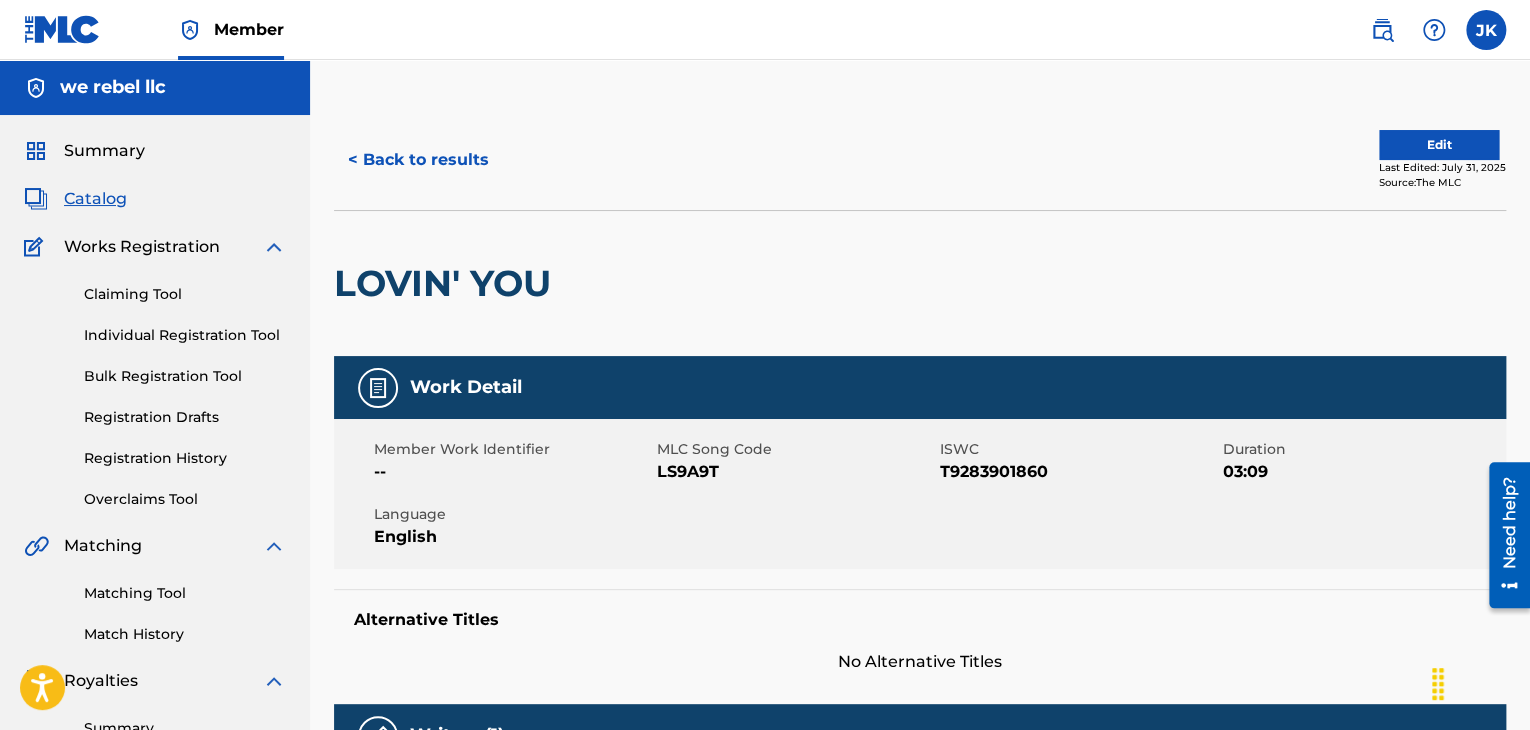 click on "Individual Registration Tool" at bounding box center (185, 335) 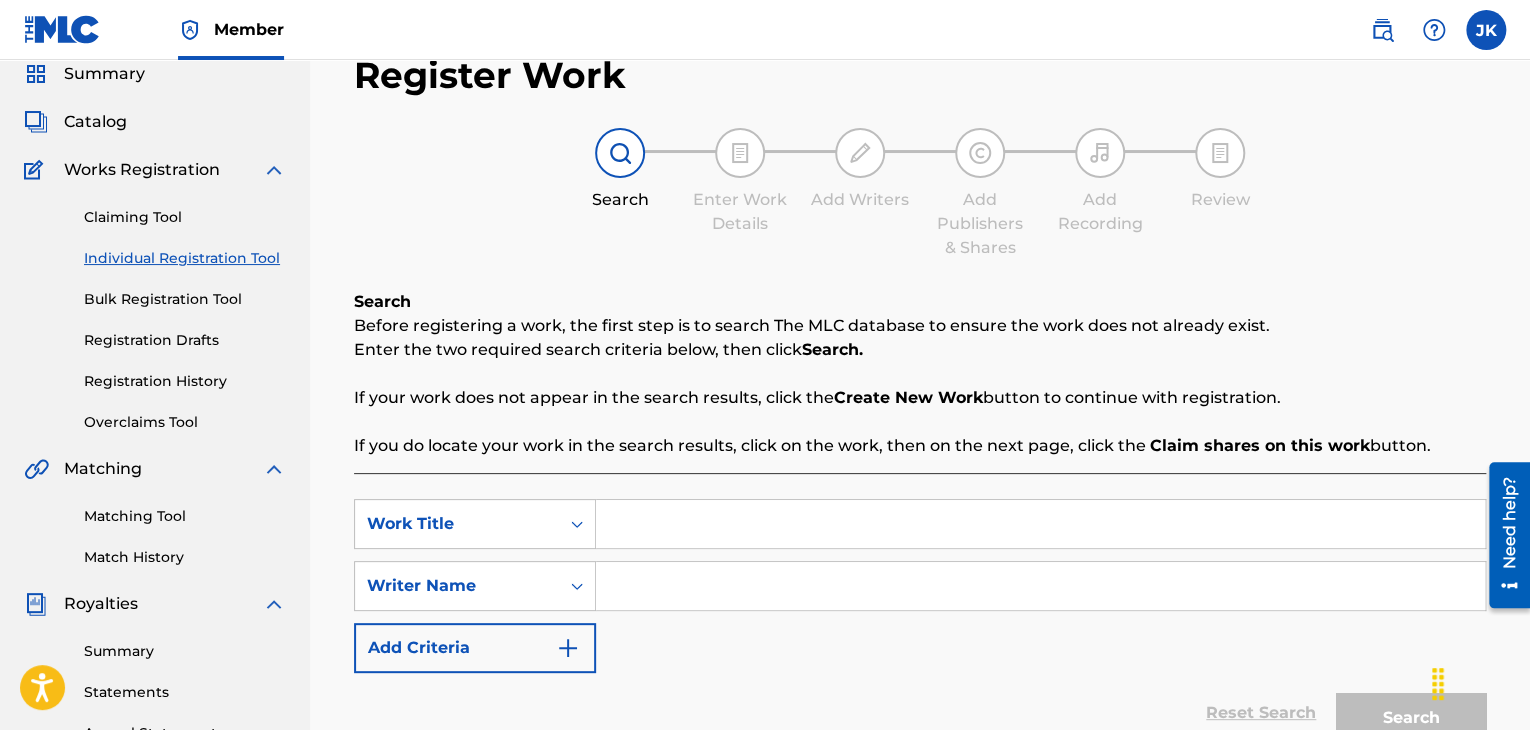 scroll, scrollTop: 100, scrollLeft: 0, axis: vertical 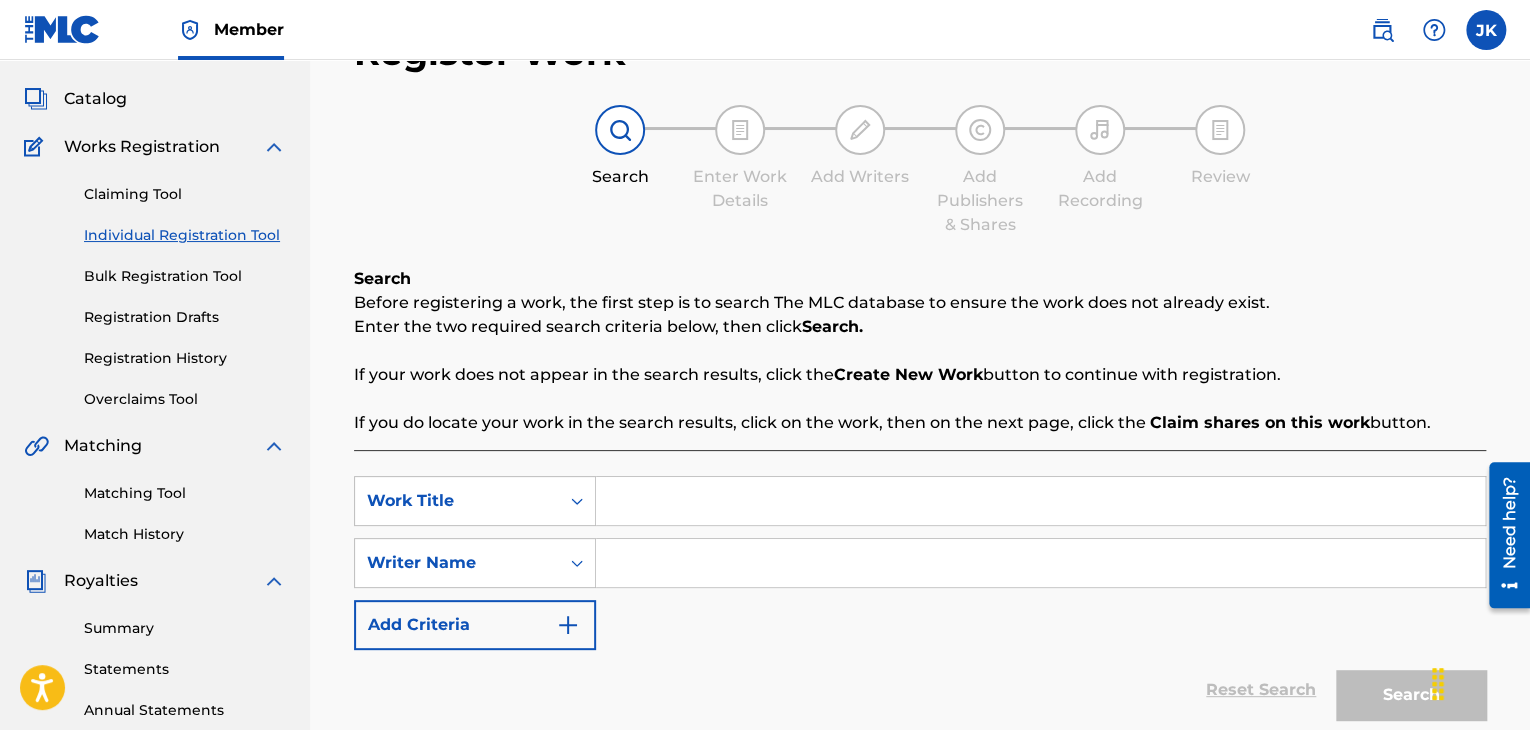 click at bounding box center (1040, 501) 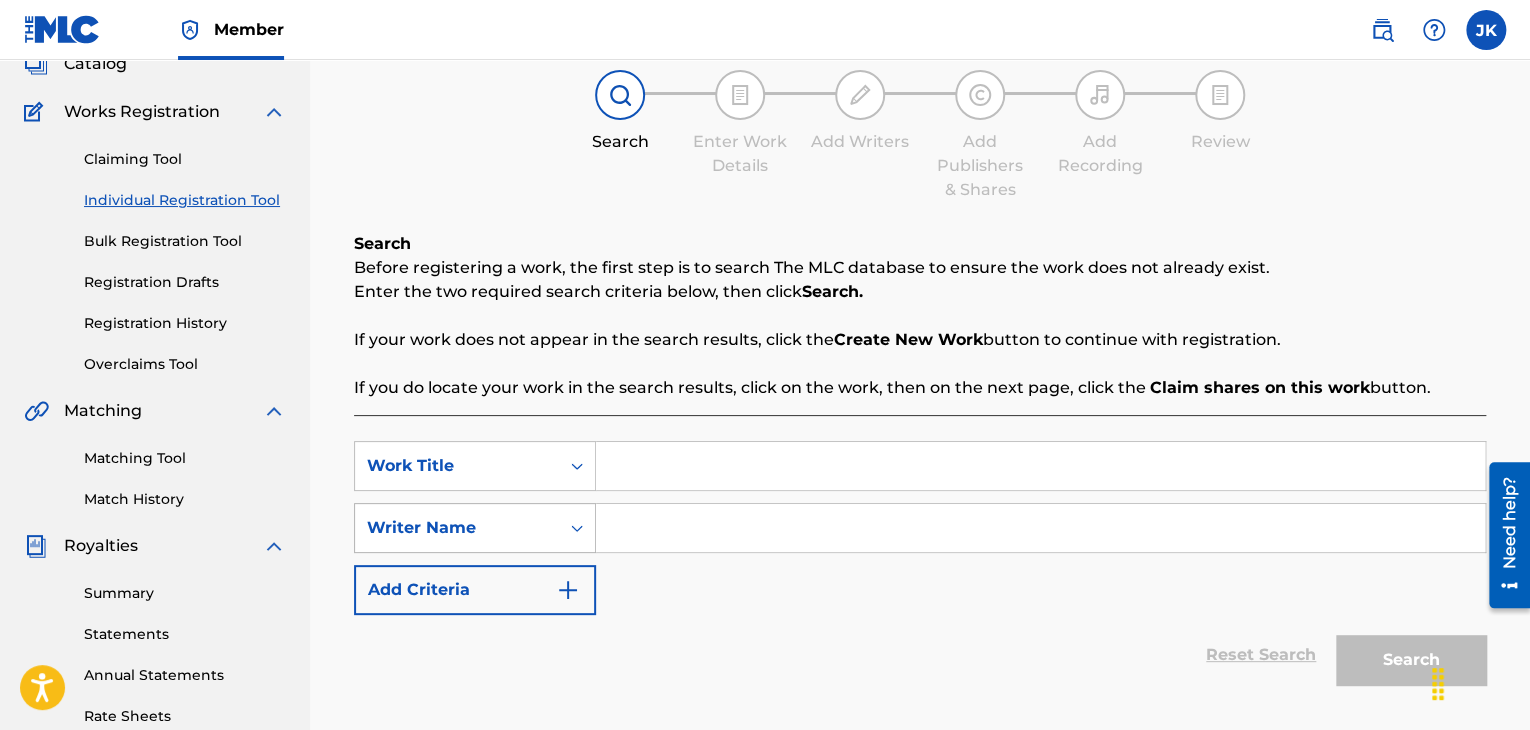 scroll, scrollTop: 100, scrollLeft: 0, axis: vertical 